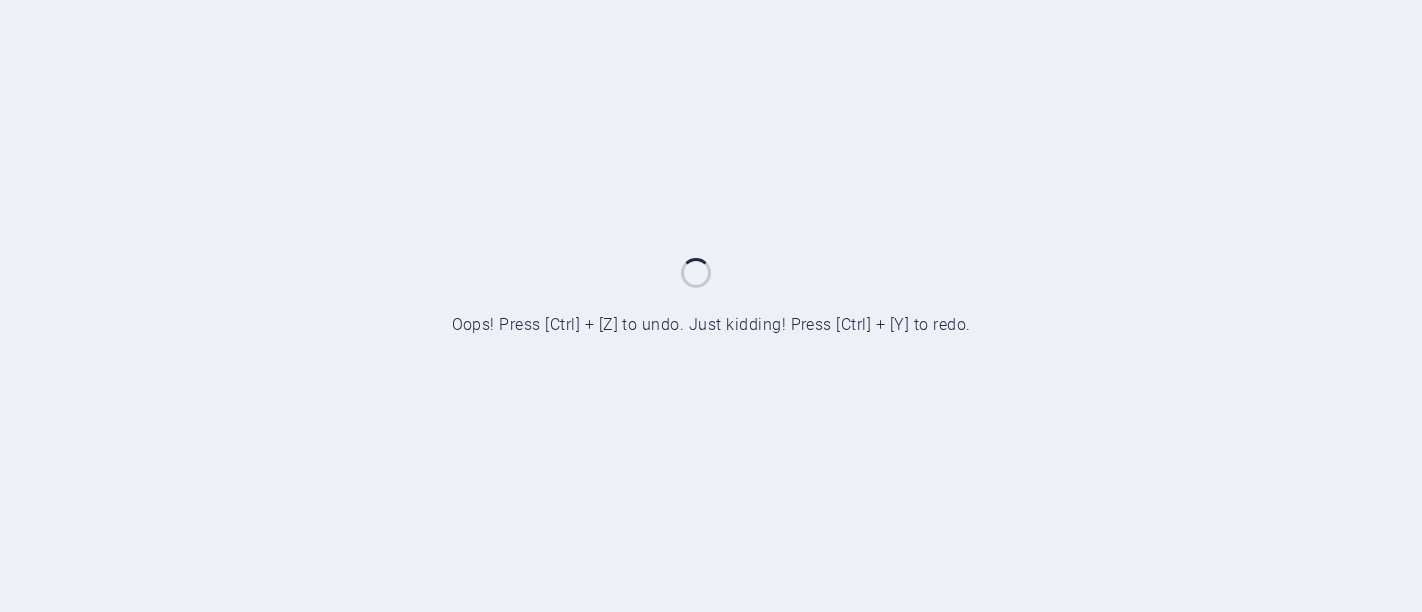 scroll, scrollTop: 0, scrollLeft: 0, axis: both 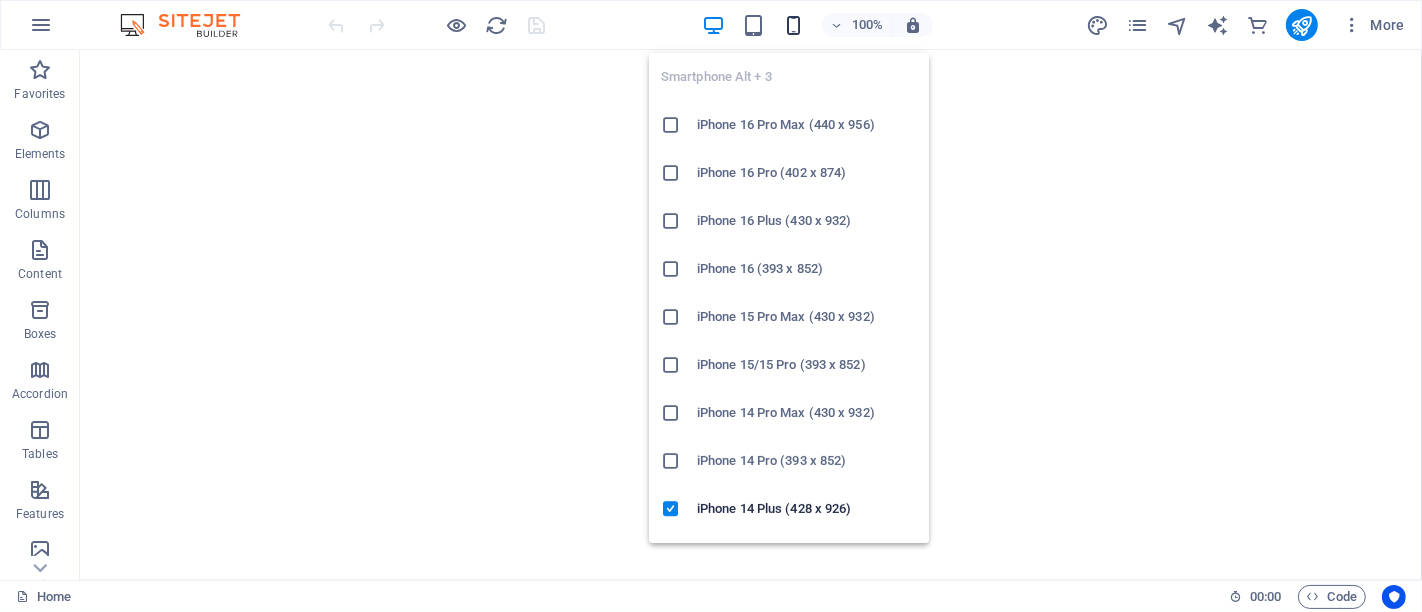 click at bounding box center (793, 25) 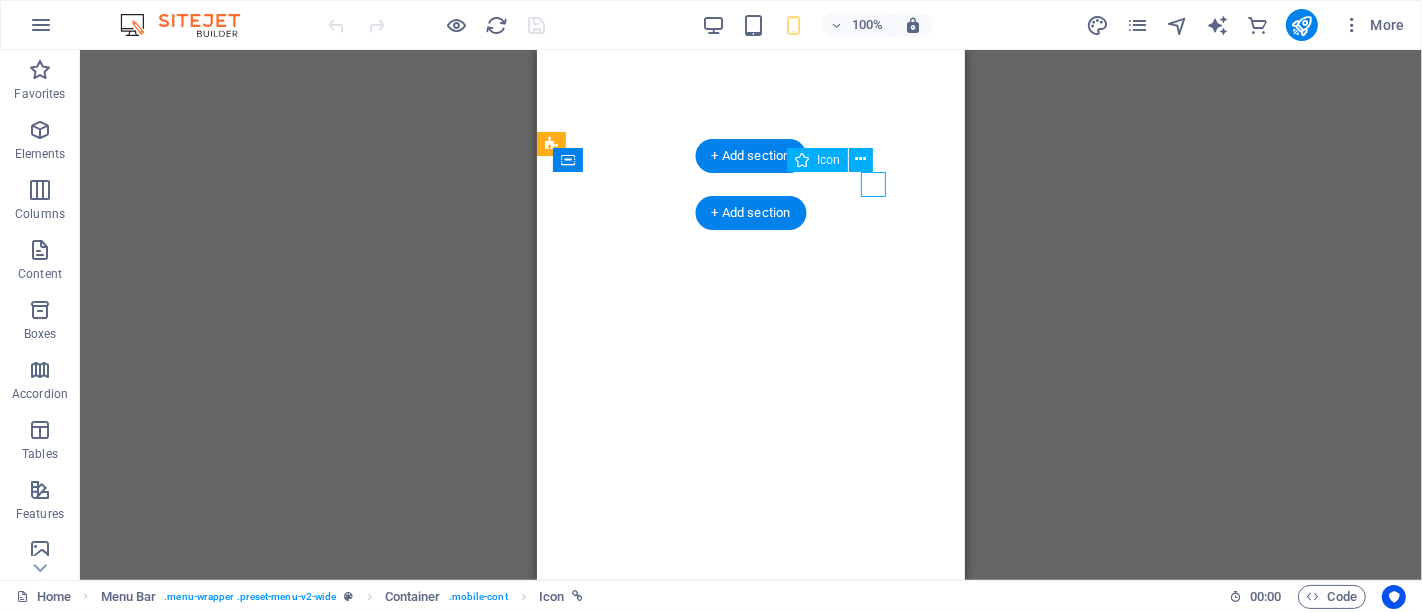 select on "xMidYMid" 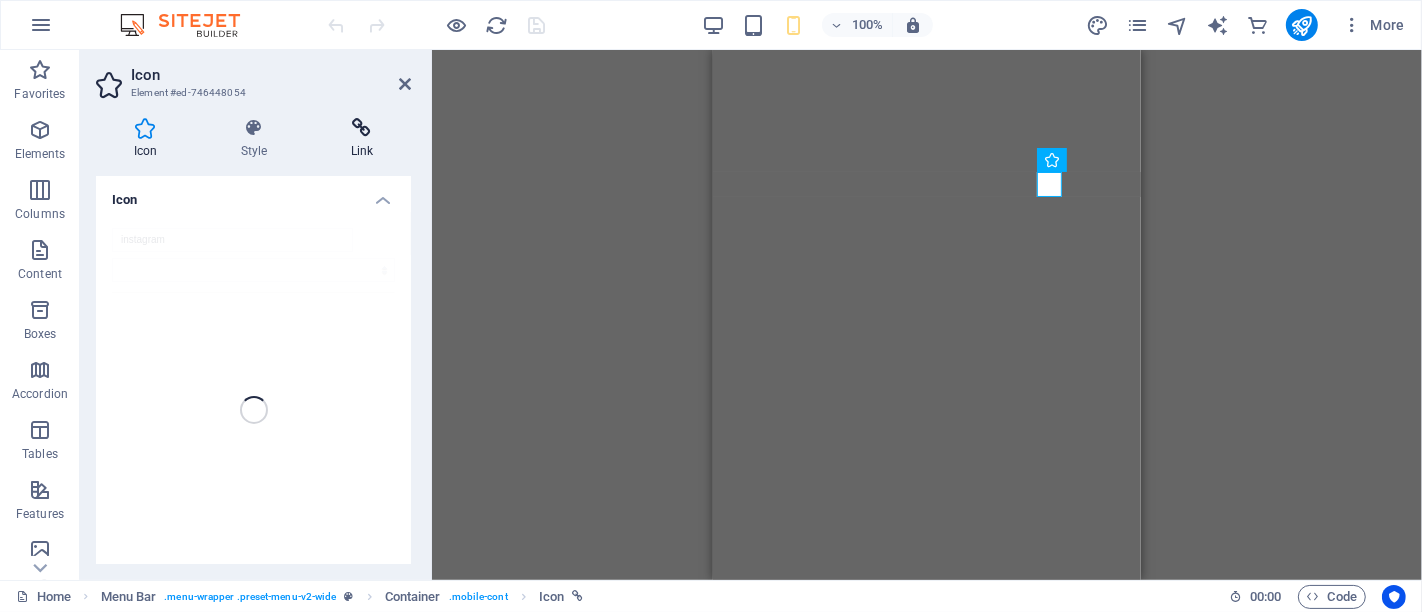 click at bounding box center (362, 128) 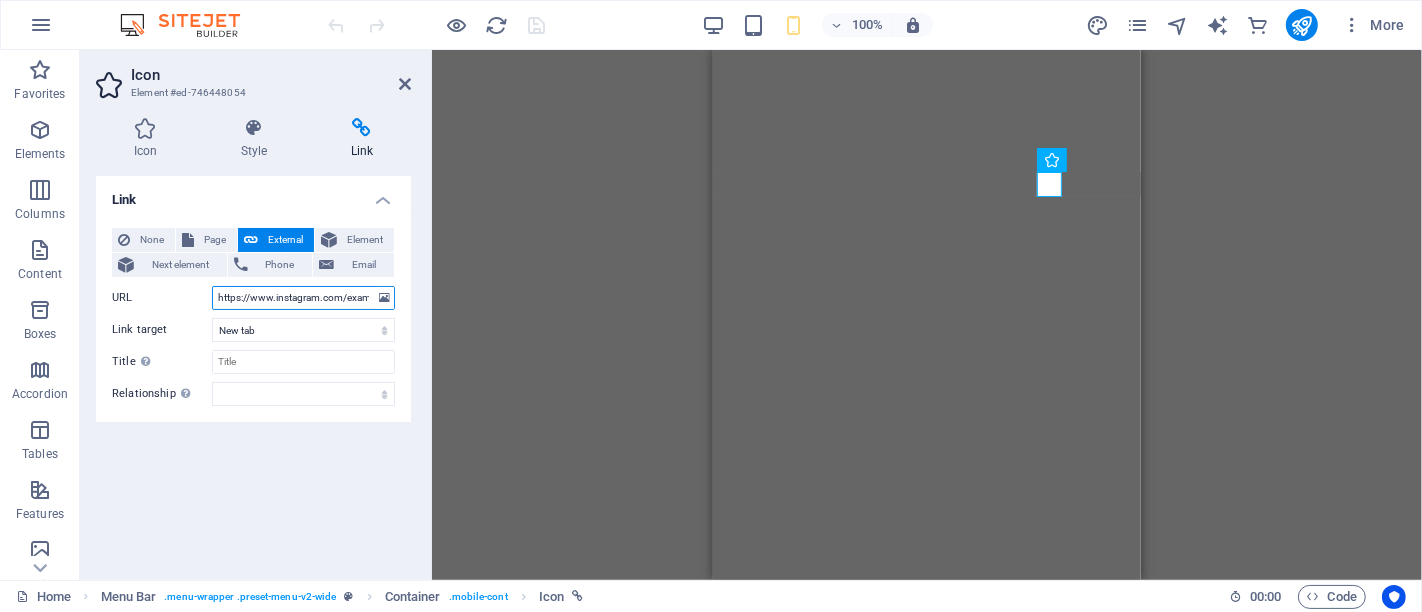 click on "https://www.instagram.com/example" at bounding box center (303, 298) 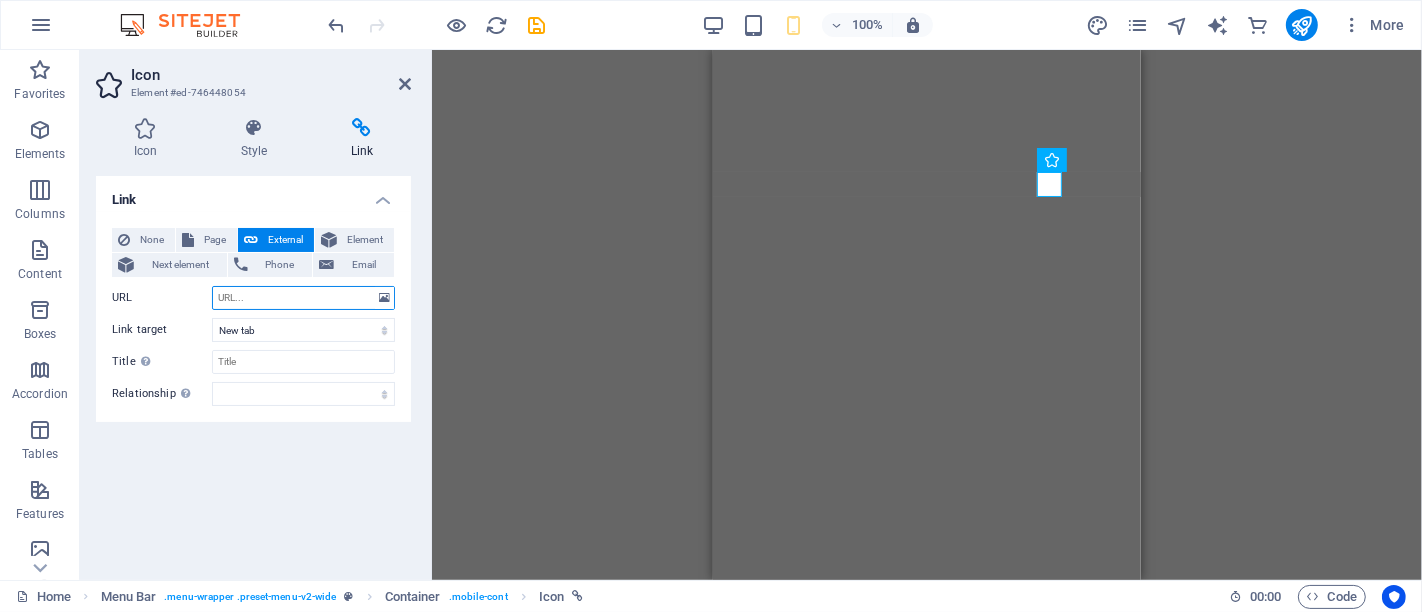 paste on "https://www.instagram.com/[USERNAME]" 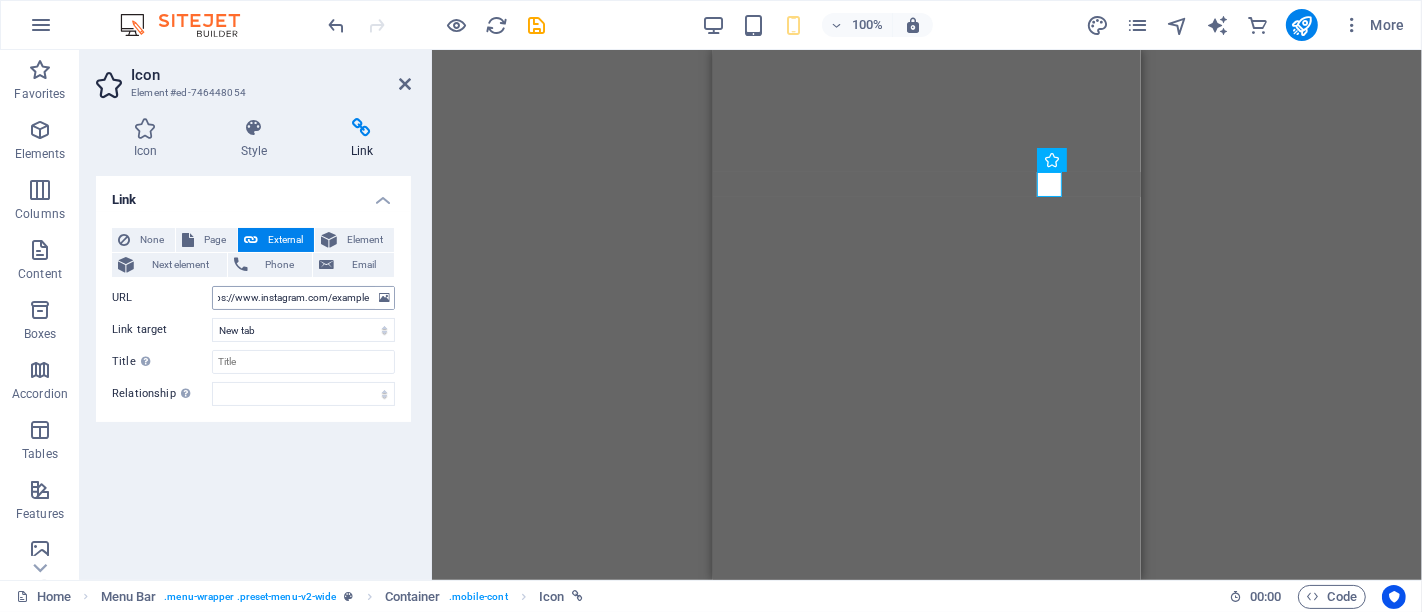 scroll, scrollTop: 0, scrollLeft: 0, axis: both 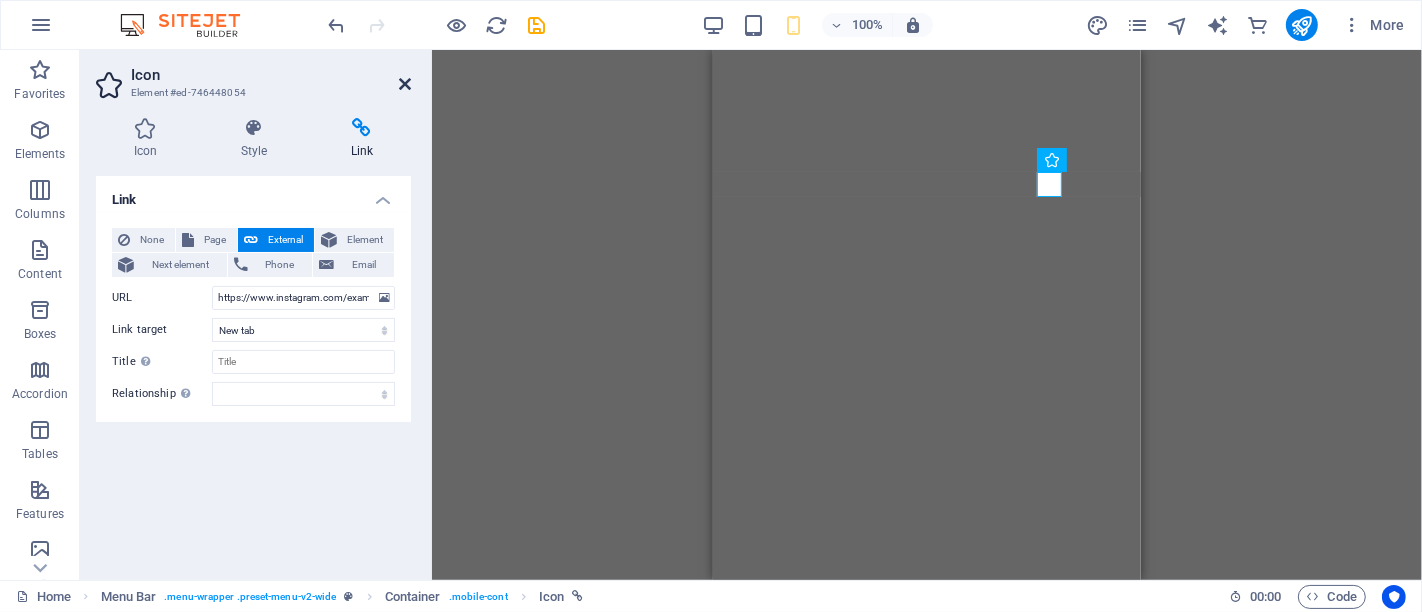 click at bounding box center (405, 84) 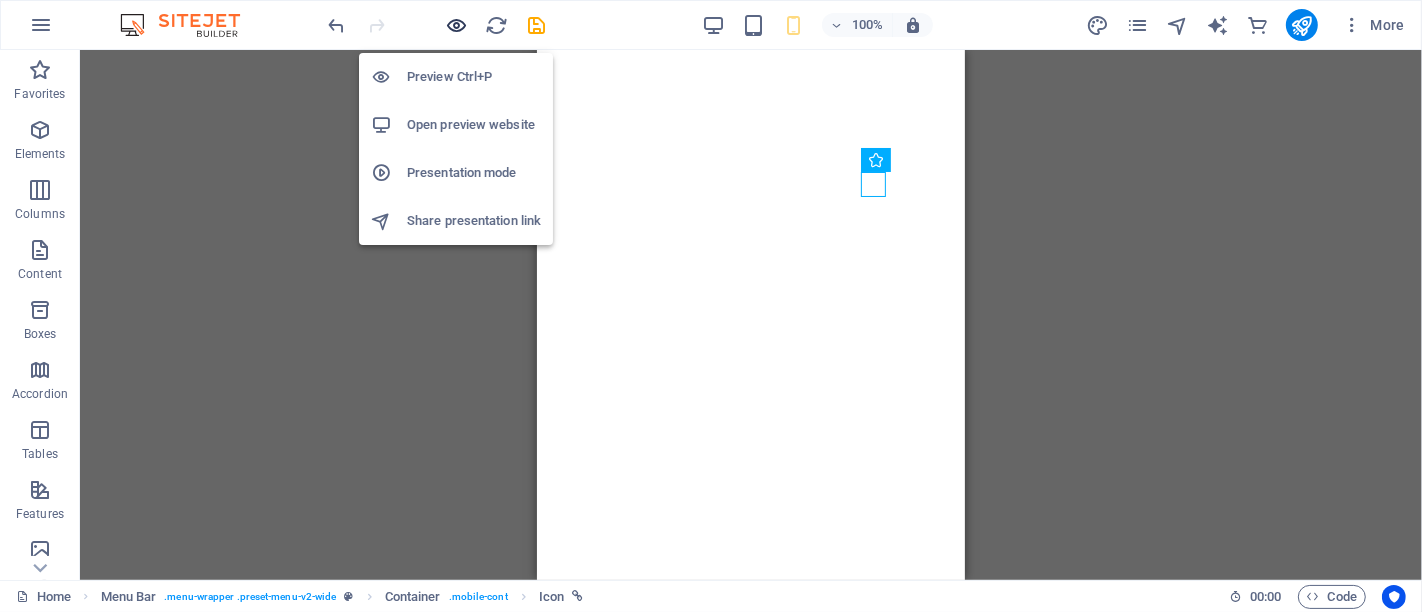 click at bounding box center [457, 25] 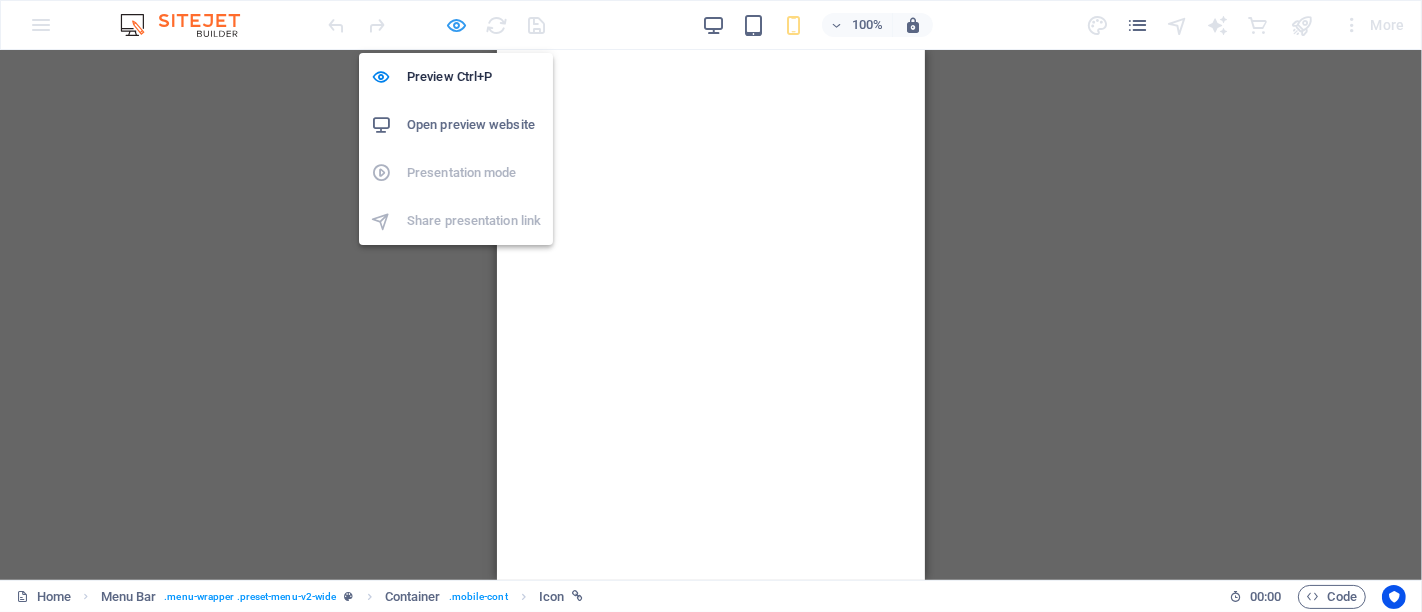 click at bounding box center [457, 25] 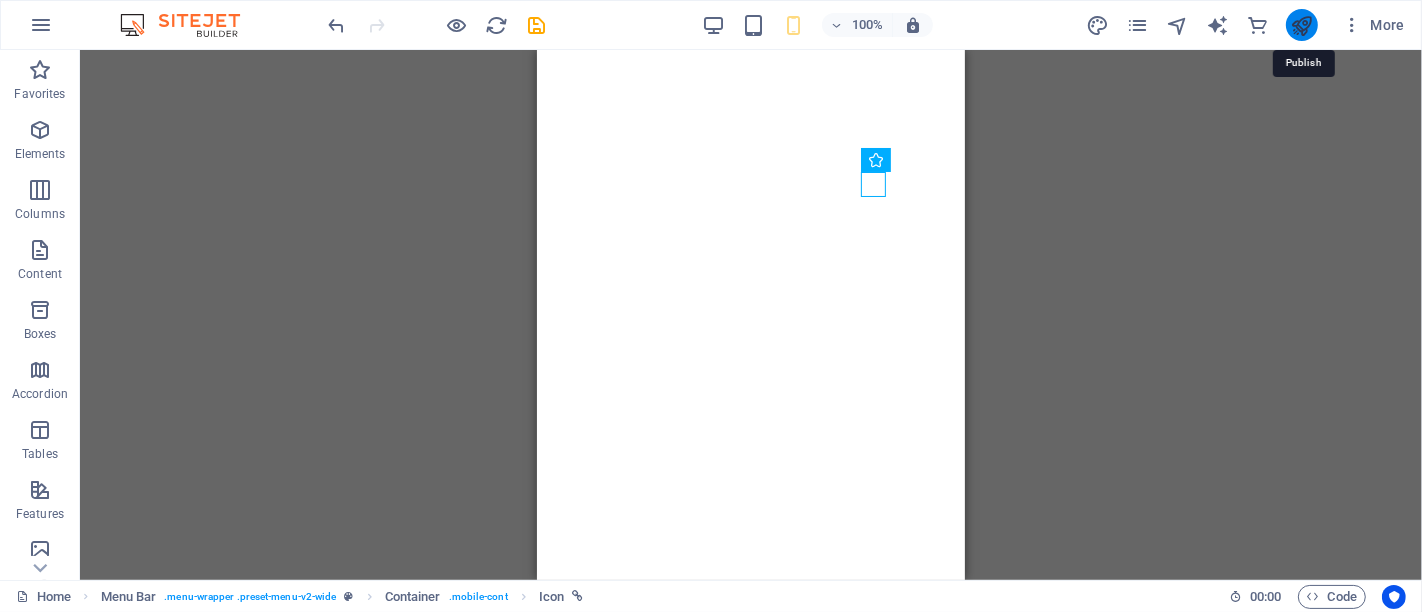 click at bounding box center [1301, 25] 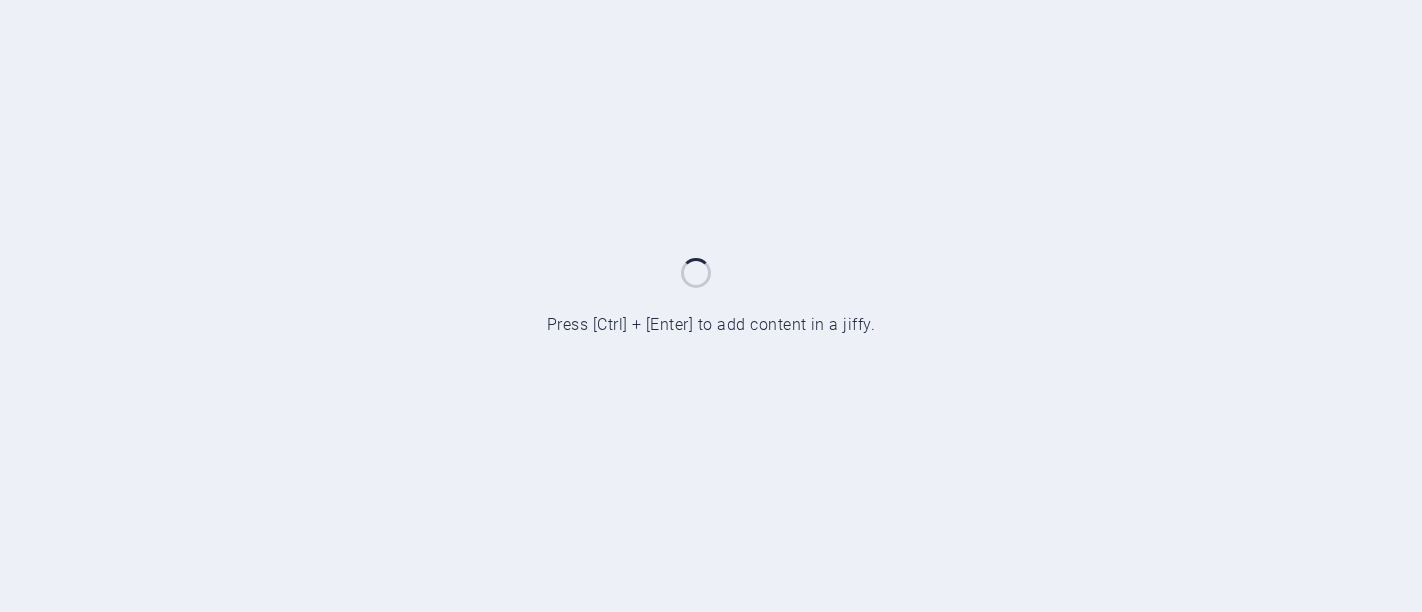 scroll, scrollTop: 0, scrollLeft: 0, axis: both 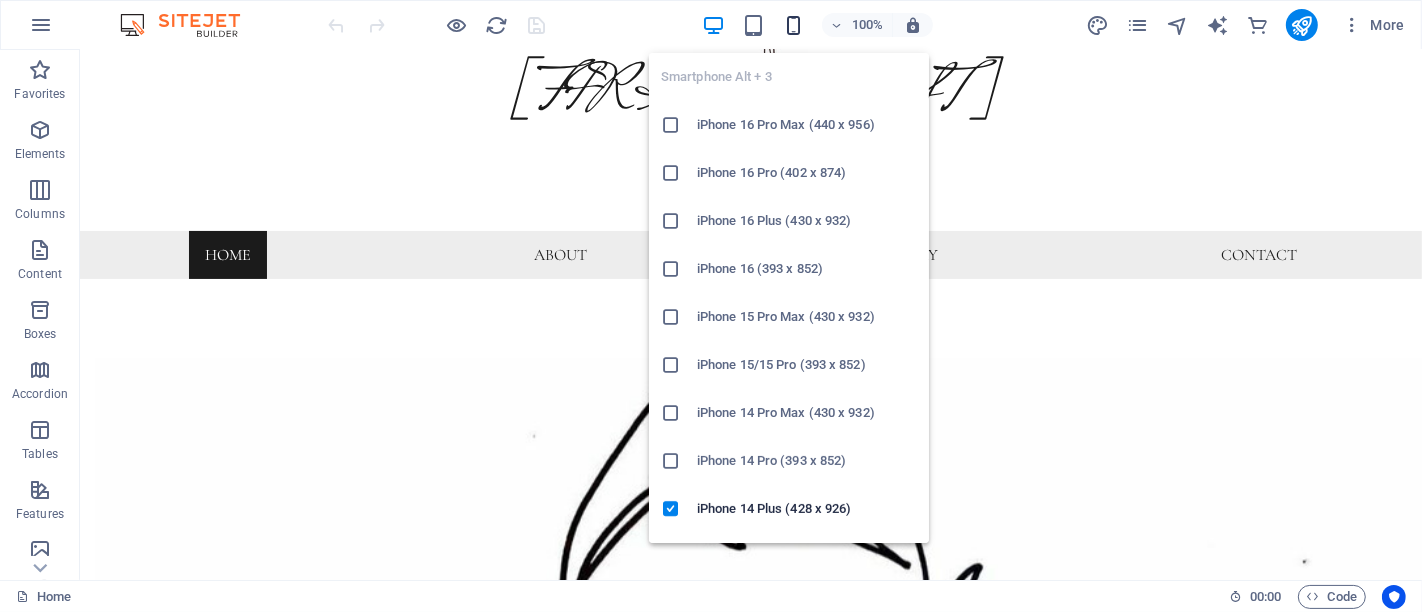 click at bounding box center (793, 25) 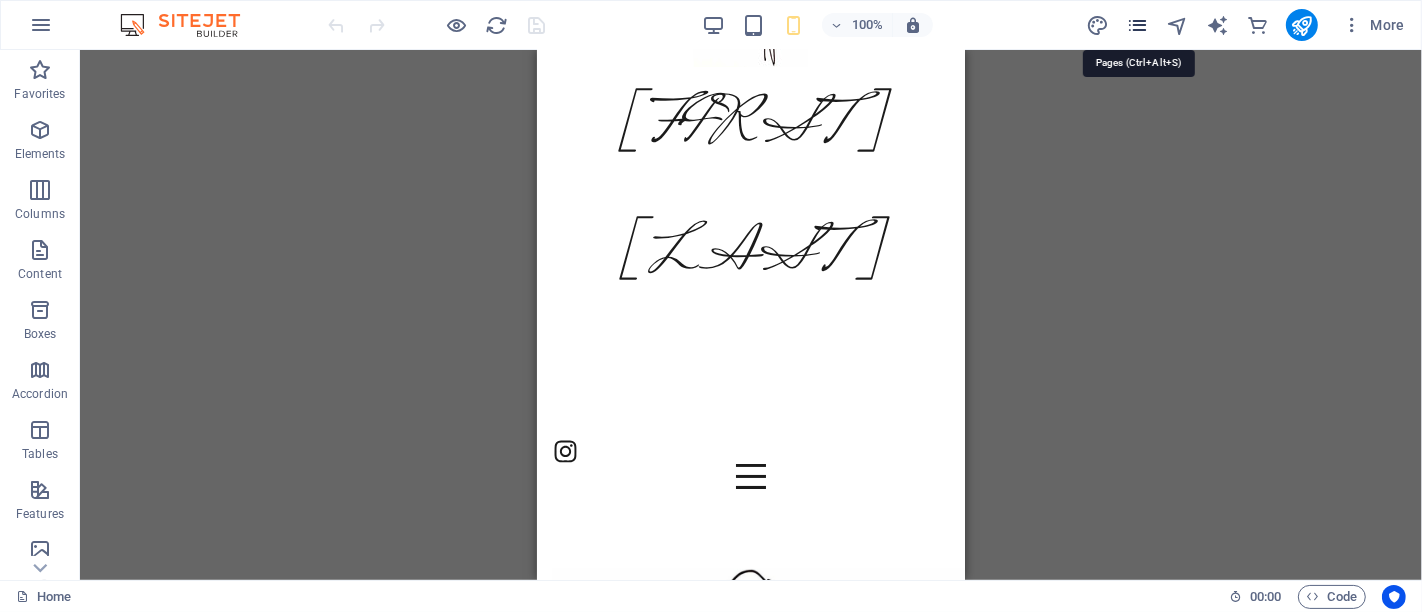 click at bounding box center (1137, 25) 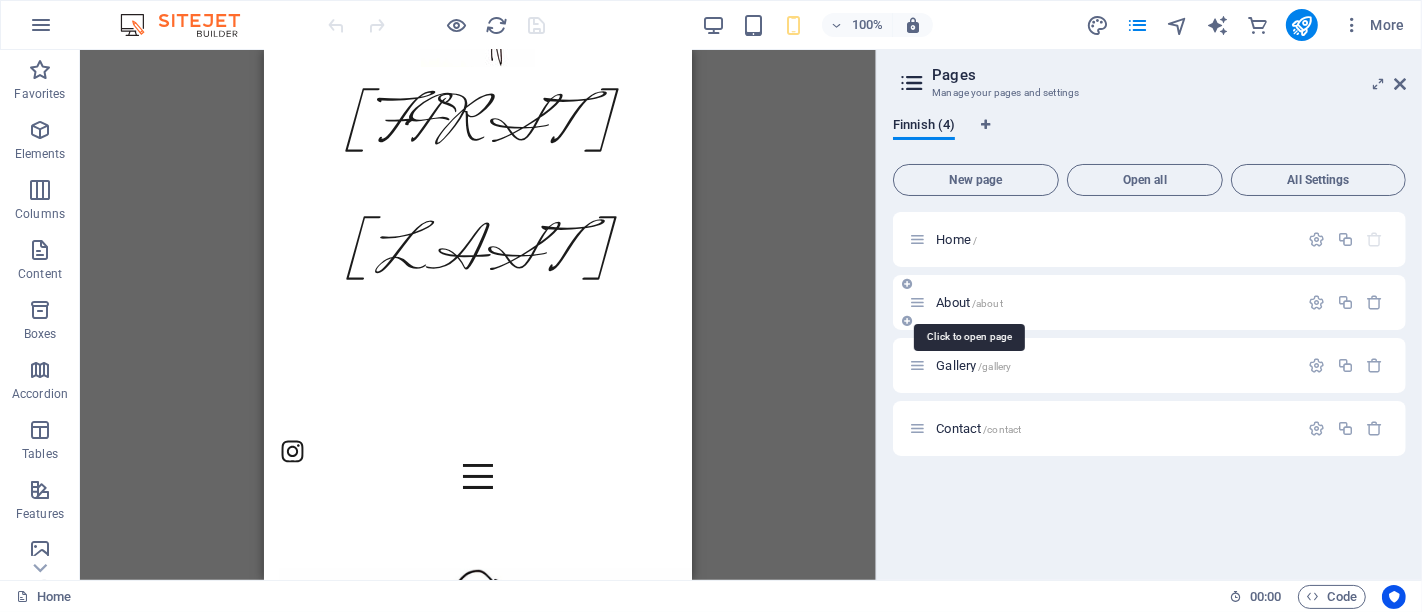 click on "About /about" at bounding box center [969, 302] 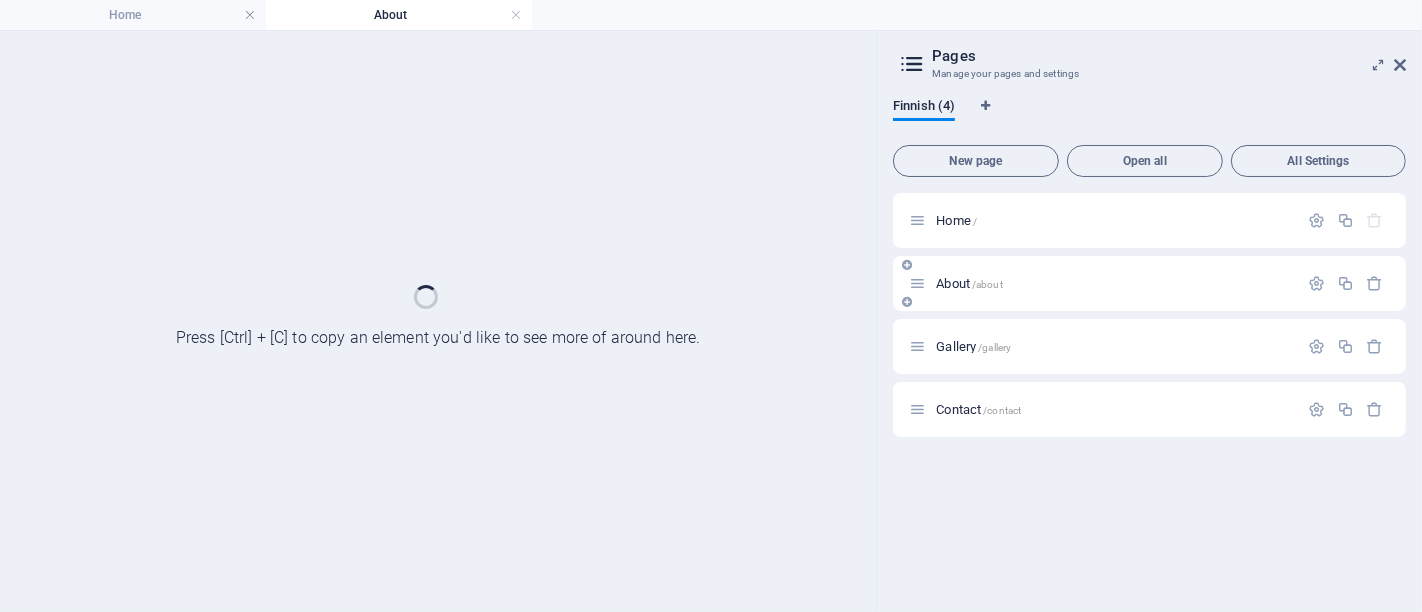 scroll, scrollTop: 0, scrollLeft: 0, axis: both 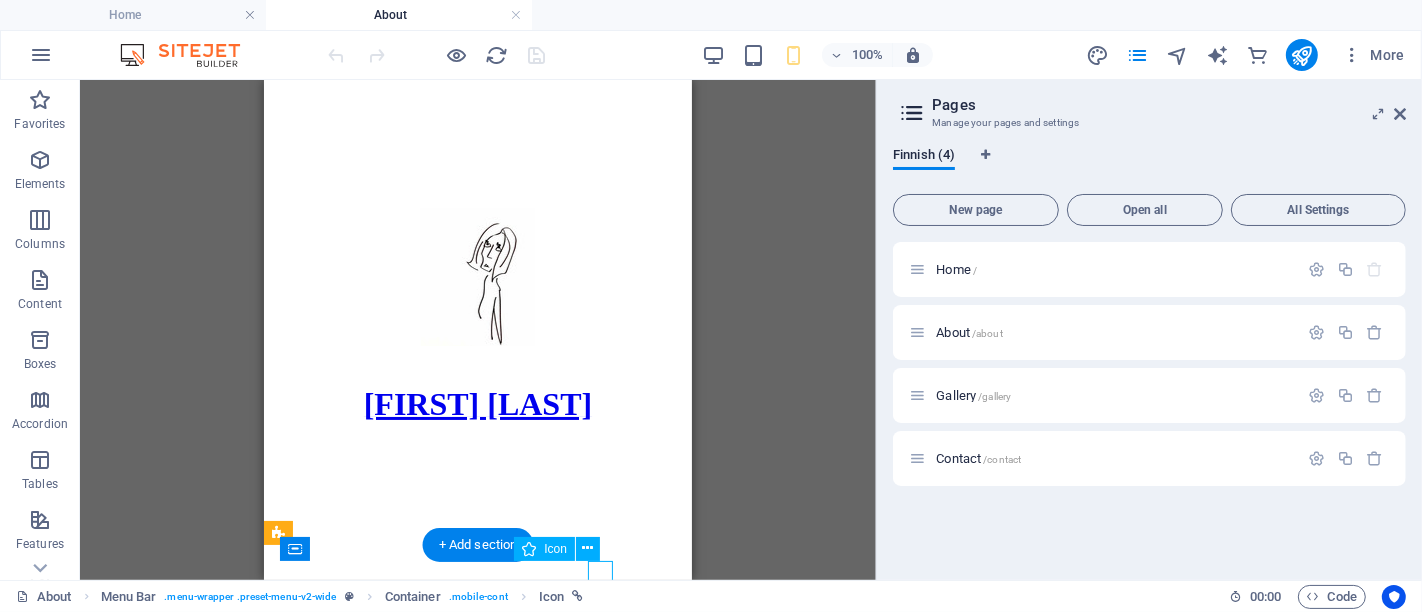 select on "xMidYMid" 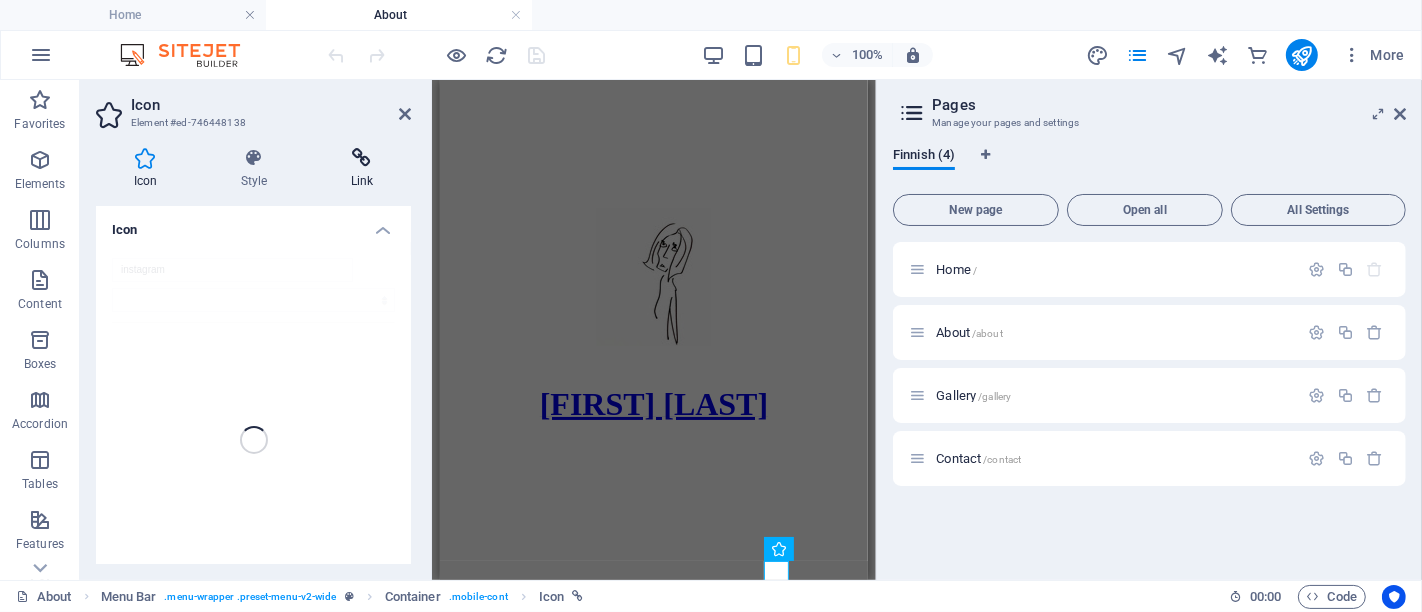 click on "Link" at bounding box center (362, 169) 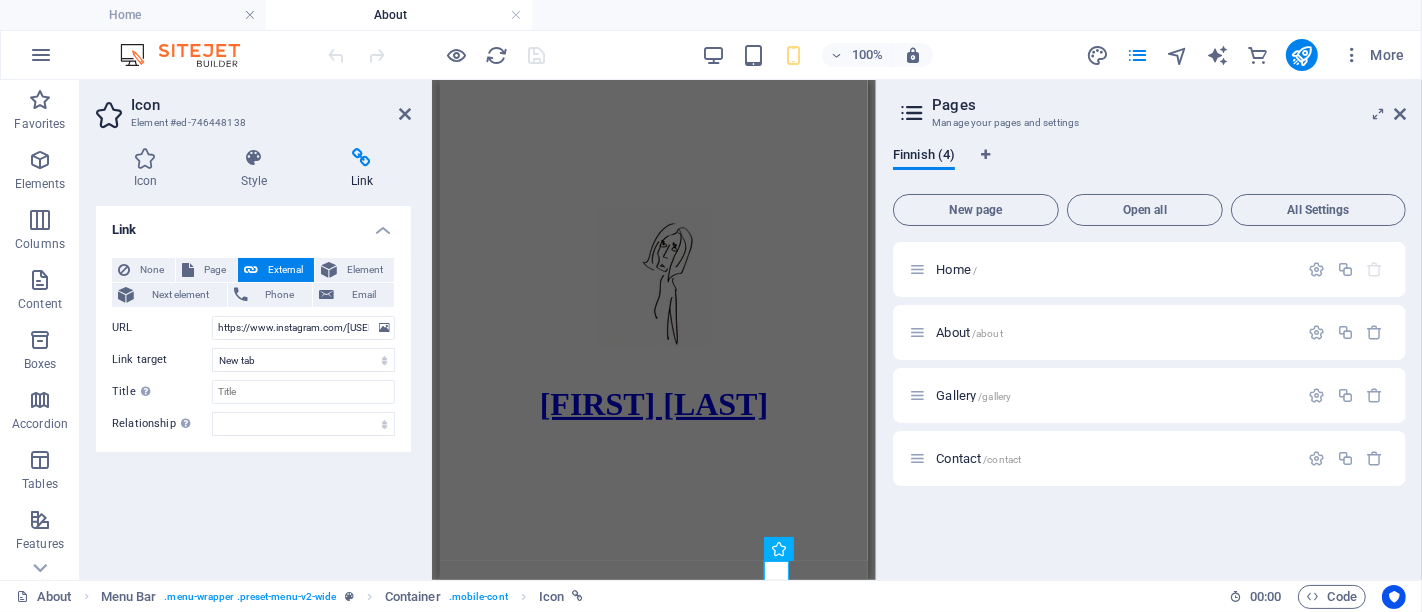 scroll, scrollTop: 0, scrollLeft: 0, axis: both 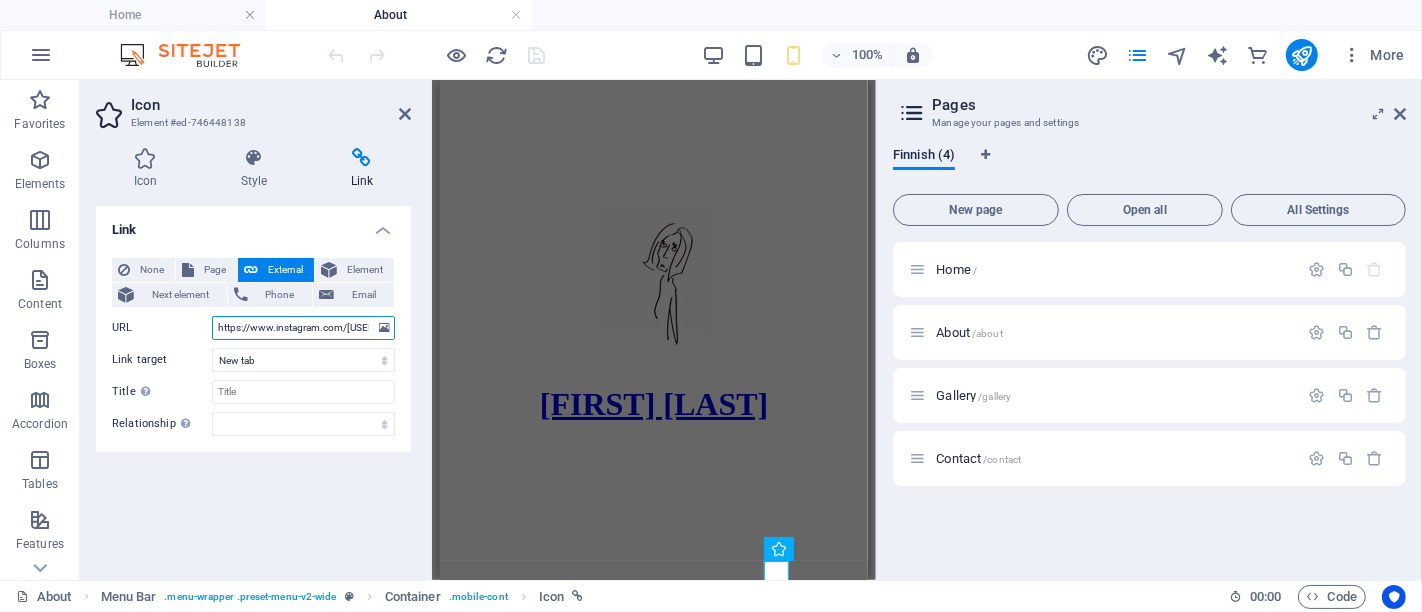 click on "https://www.instagram.com/[USERNAME]" at bounding box center (303, 328) 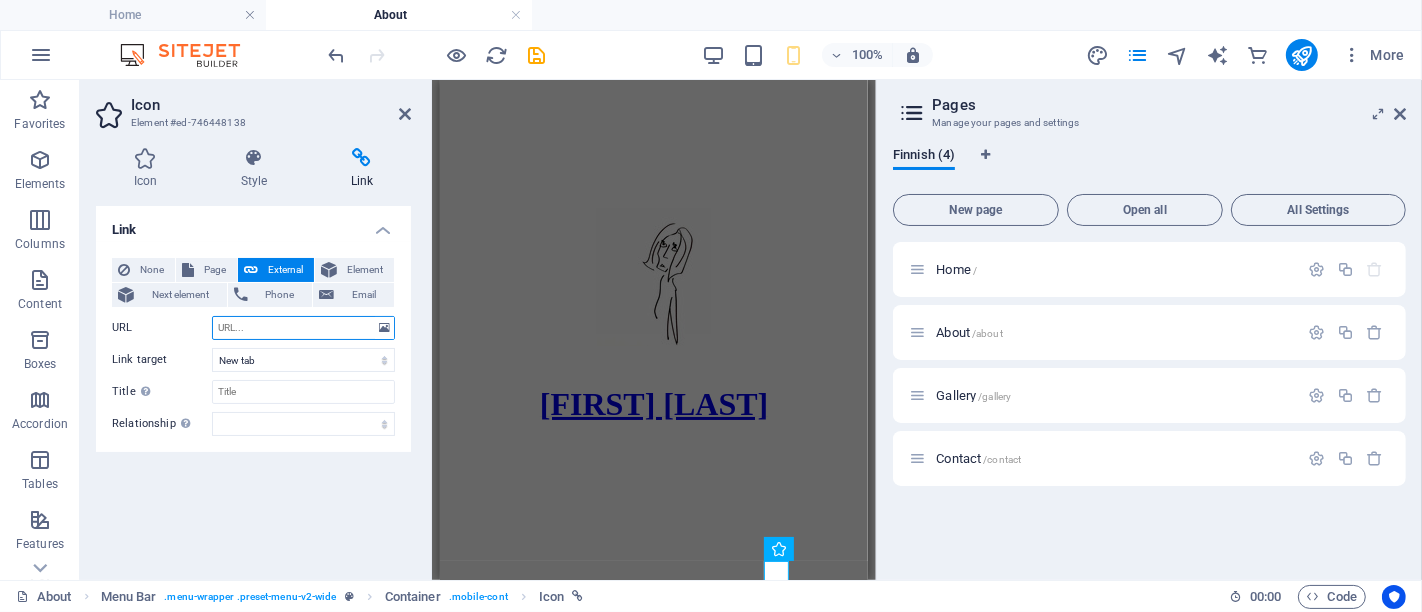 paste on "https://www.instagram.com/[USERNAME]" 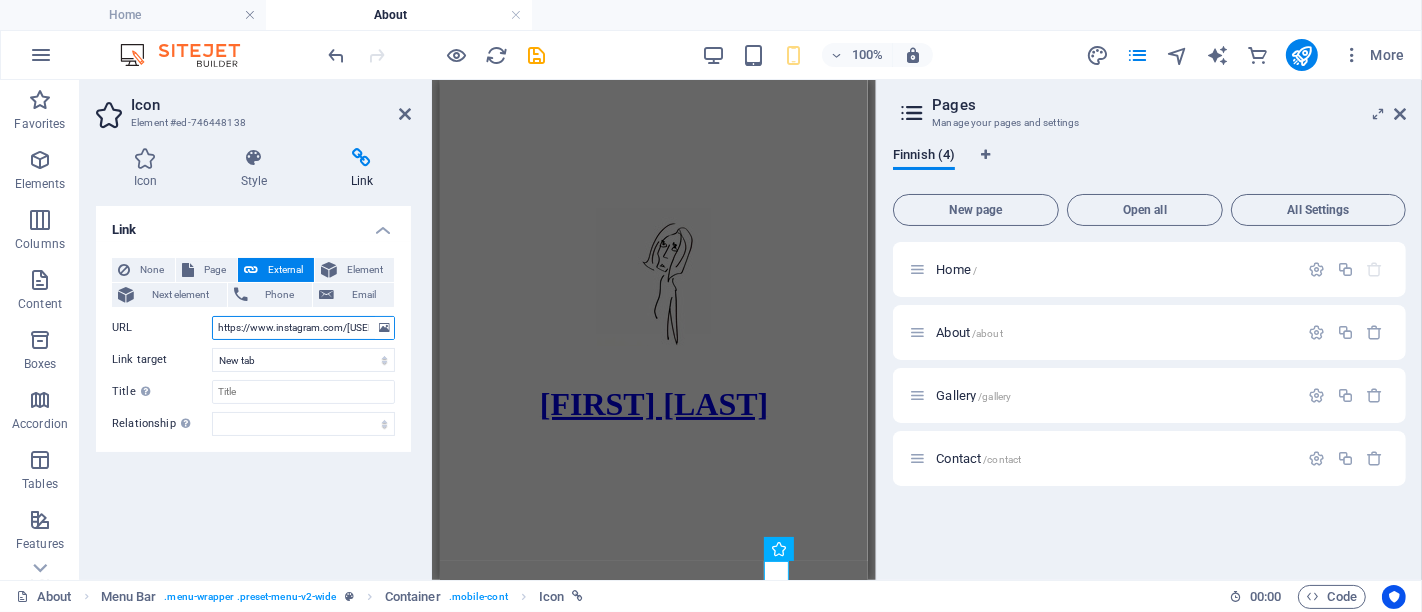 scroll, scrollTop: 0, scrollLeft: 41, axis: horizontal 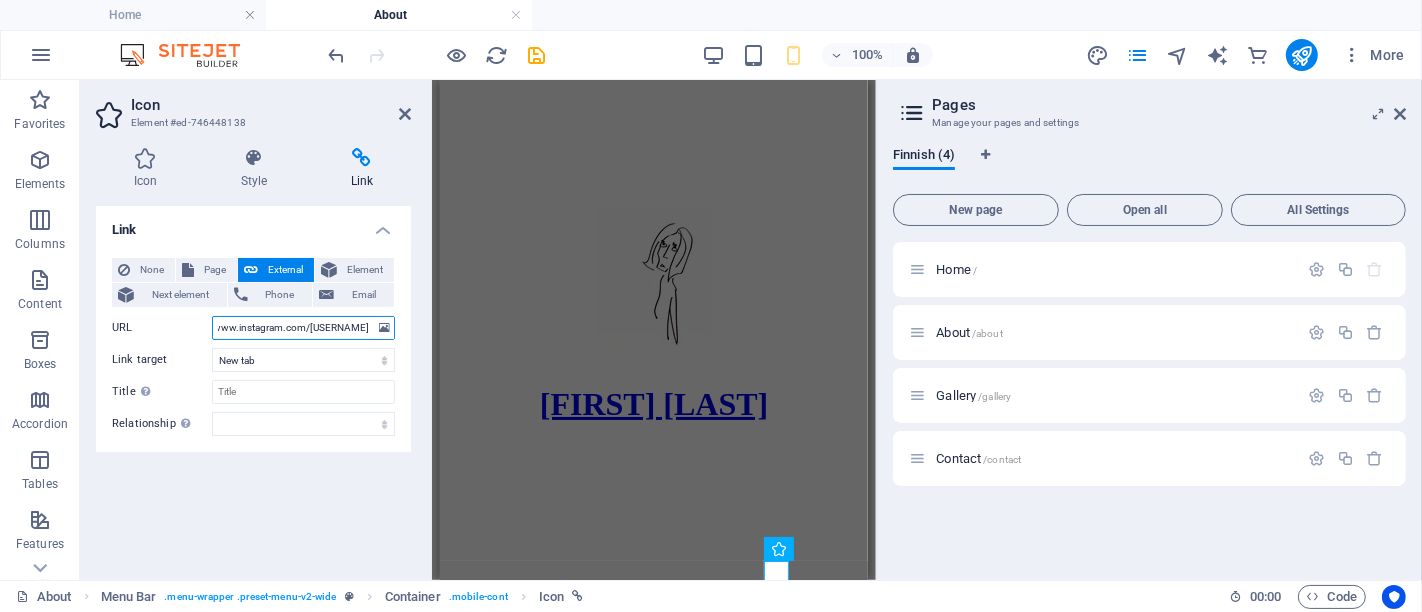drag, startPoint x: 246, startPoint y: 327, endPoint x: 417, endPoint y: 330, distance: 171.0263 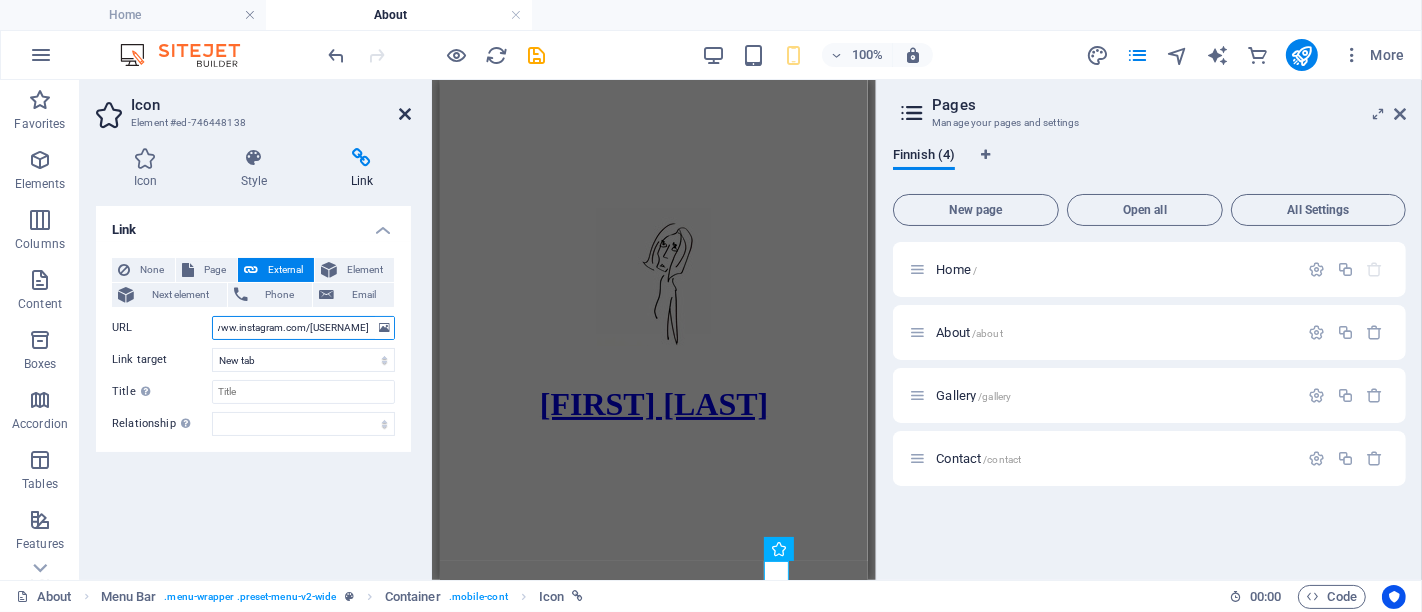 type on "https://www.instagram.com/[USERNAME]" 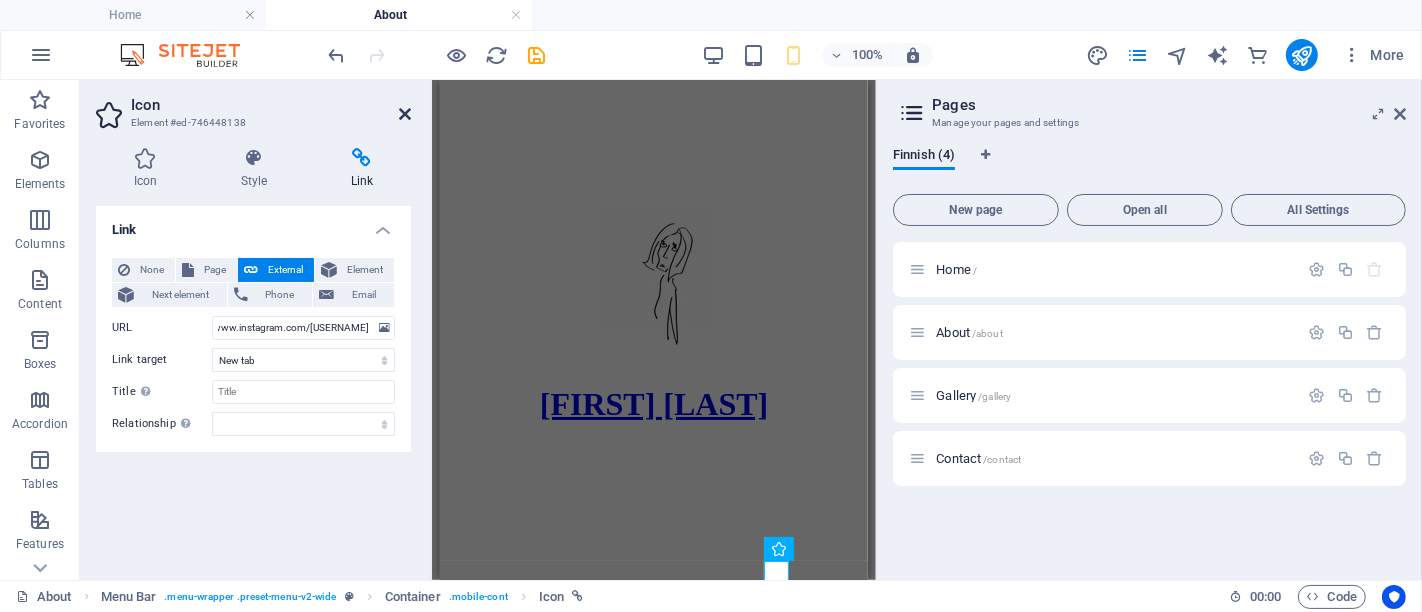scroll, scrollTop: 0, scrollLeft: 0, axis: both 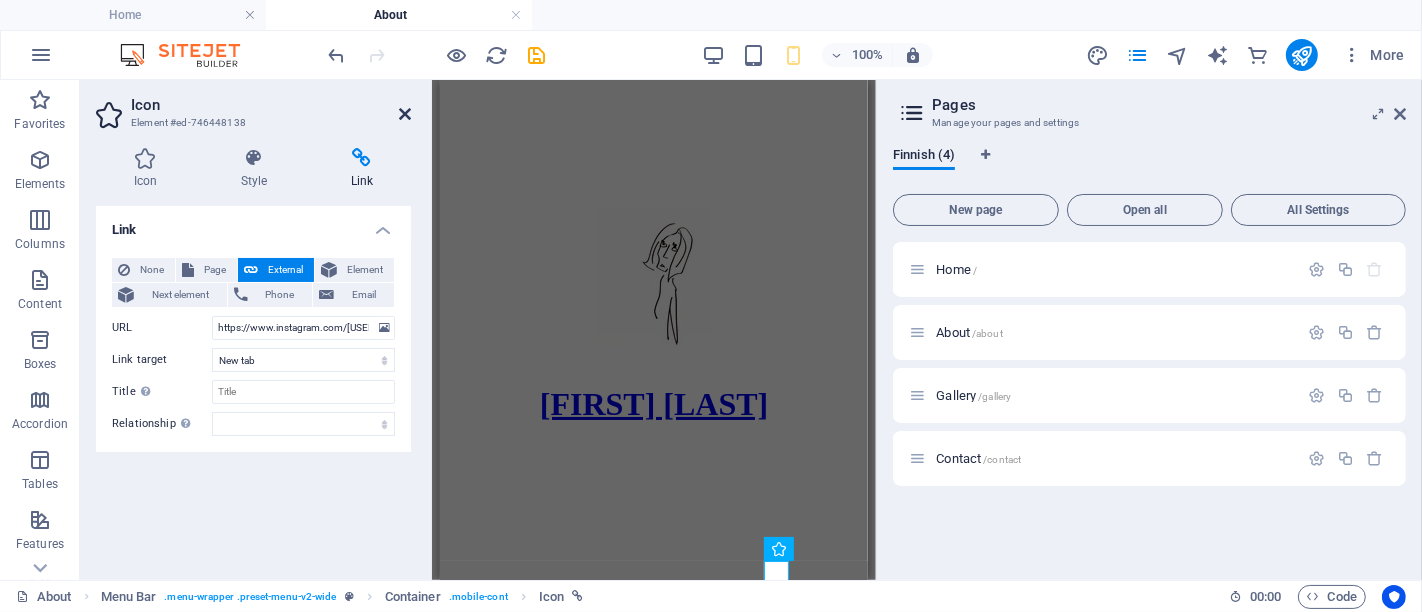 click at bounding box center (405, 114) 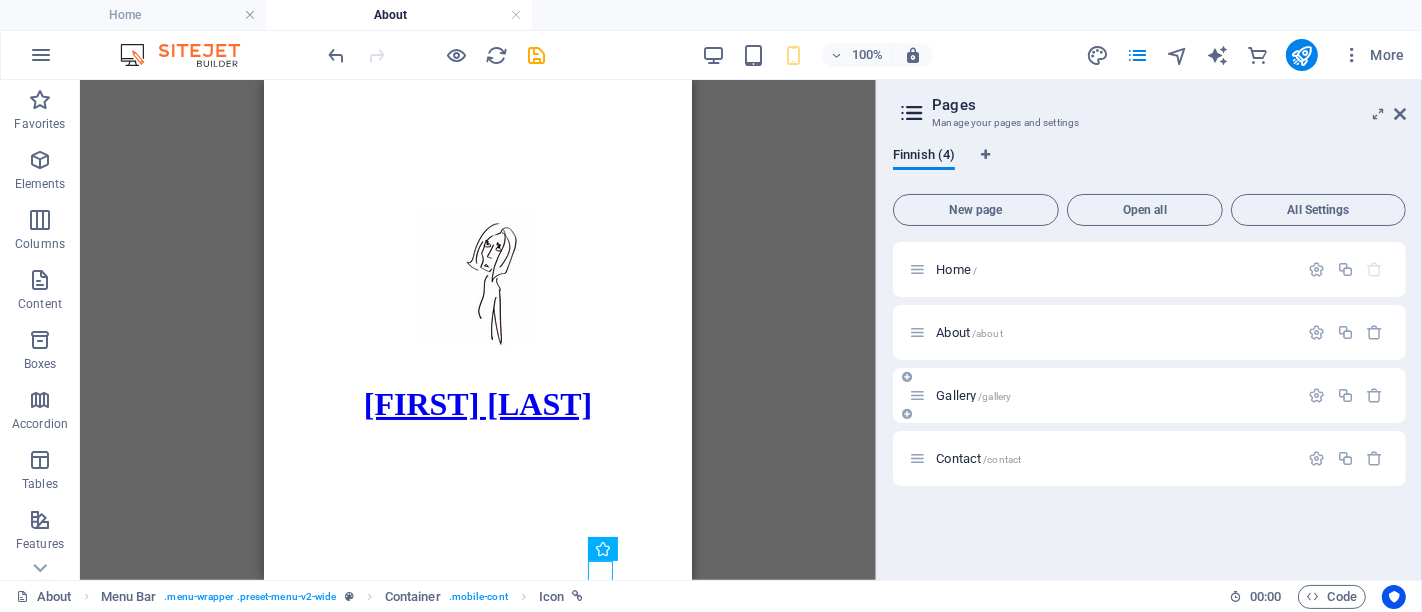 click on "Gallery /gallery" at bounding box center [973, 395] 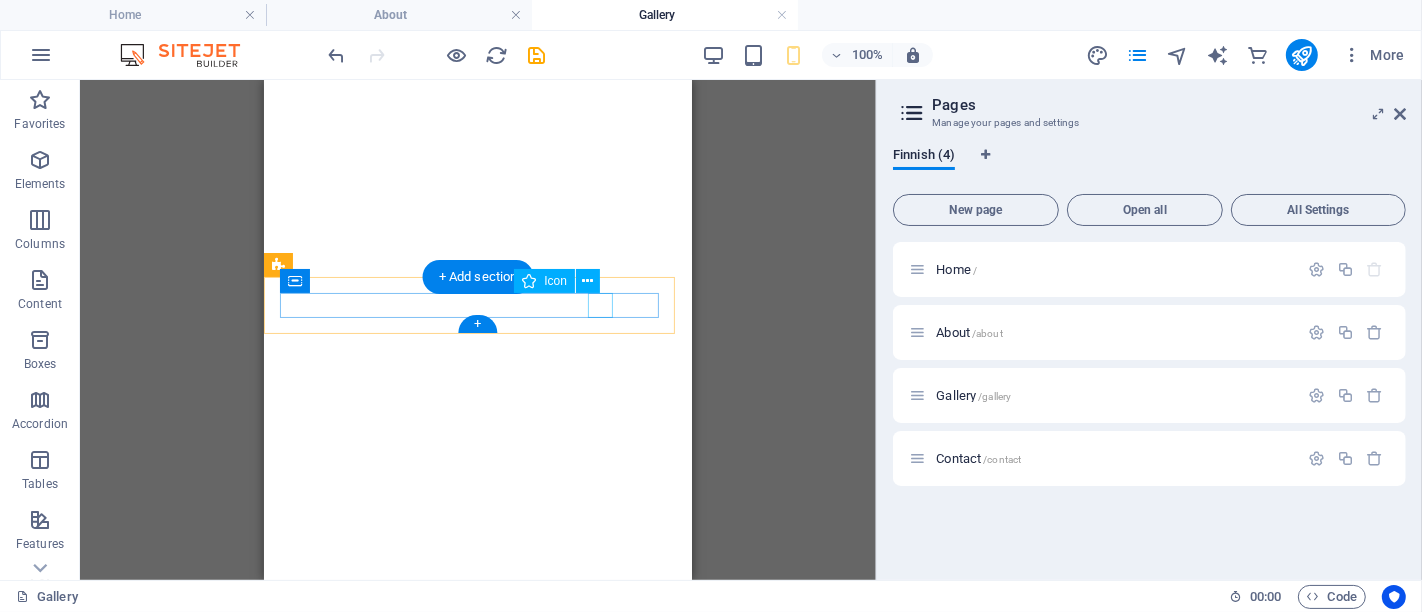 select on "xMidYMid" 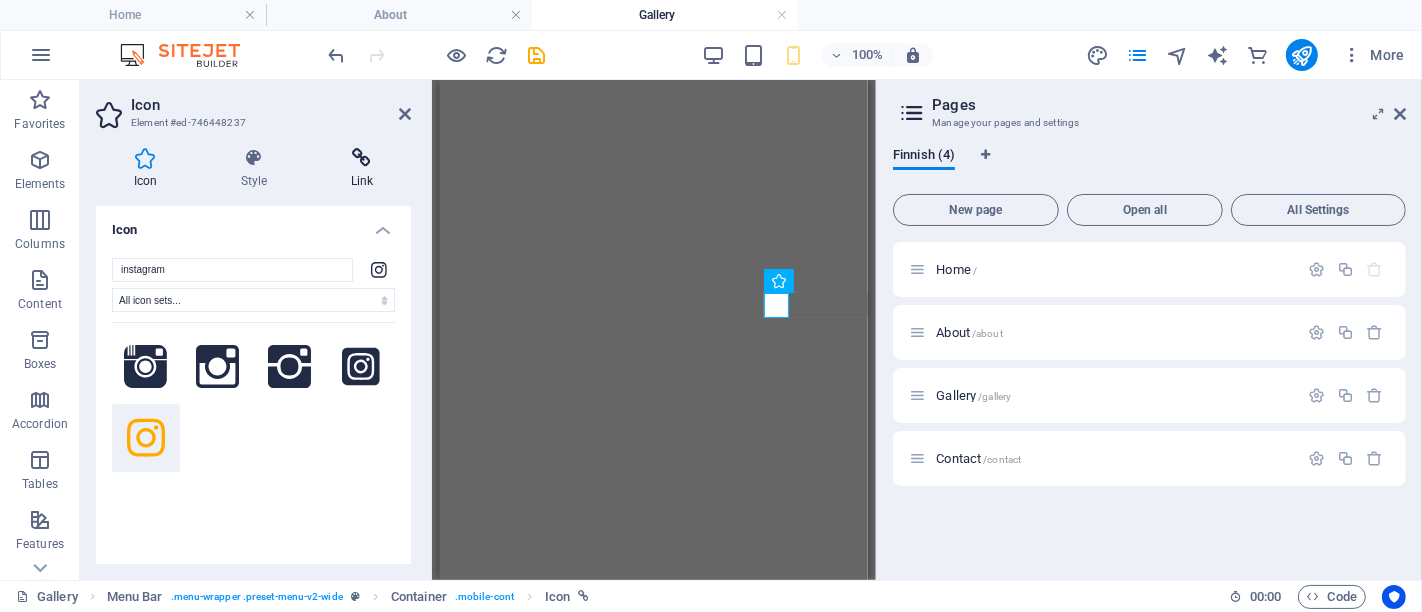 click at bounding box center (362, 158) 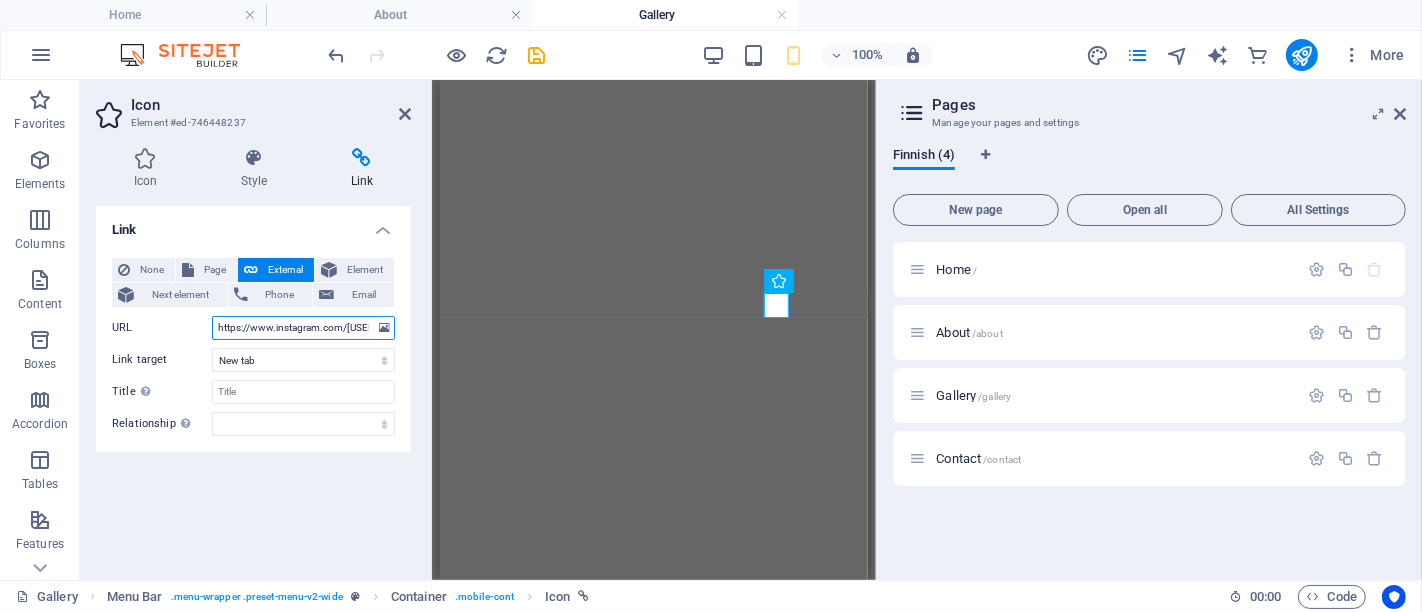 click on "https://www.instagram.com/[USERNAME]" at bounding box center (303, 328) 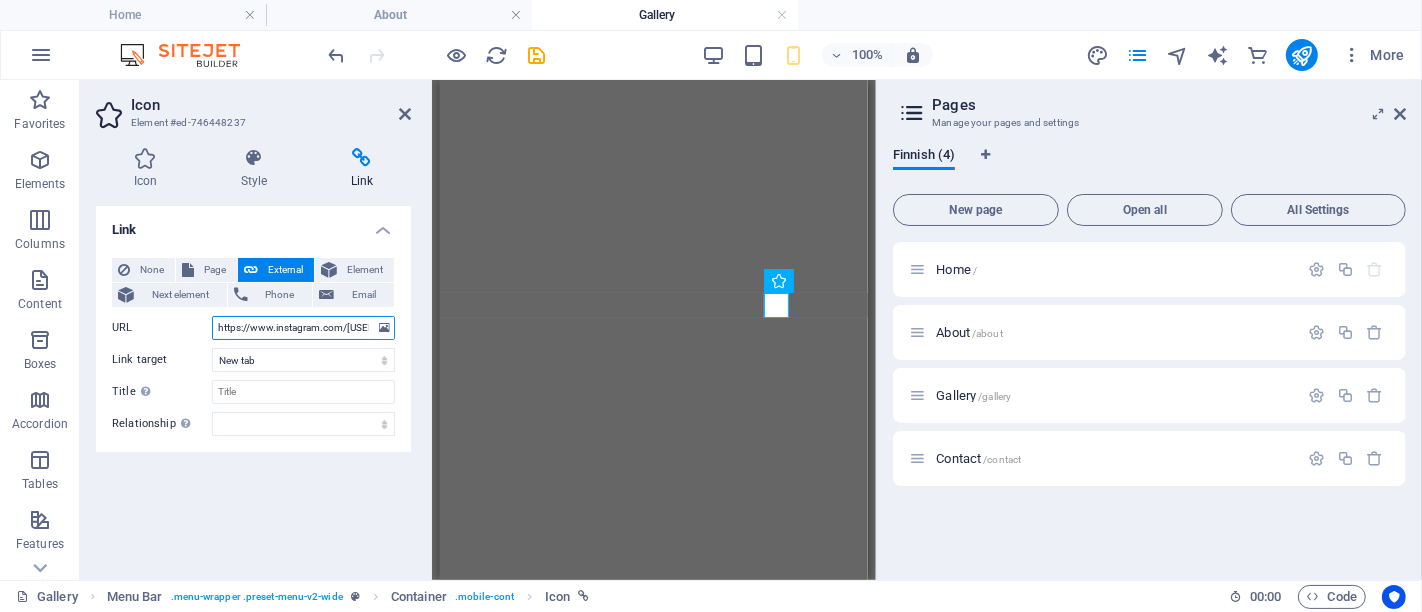 click on "https://www.instagram.com/[USERNAME]" at bounding box center [303, 328] 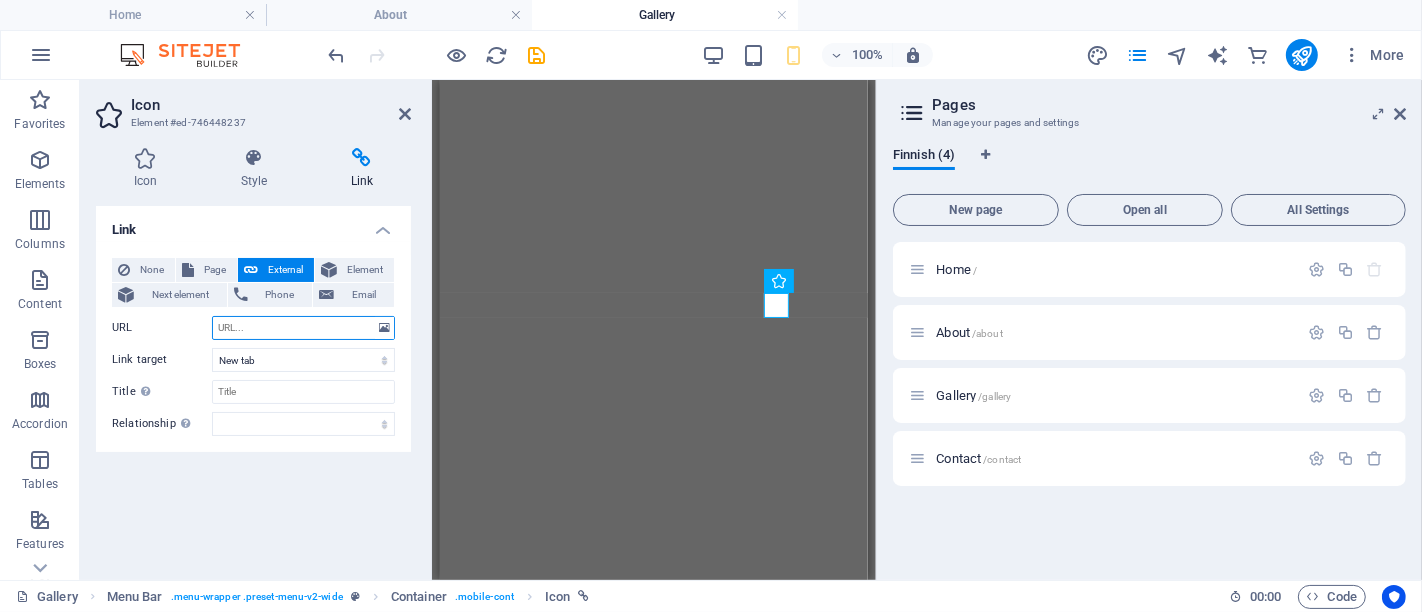 paste on "https://www.instagram.com/[USERNAME]" 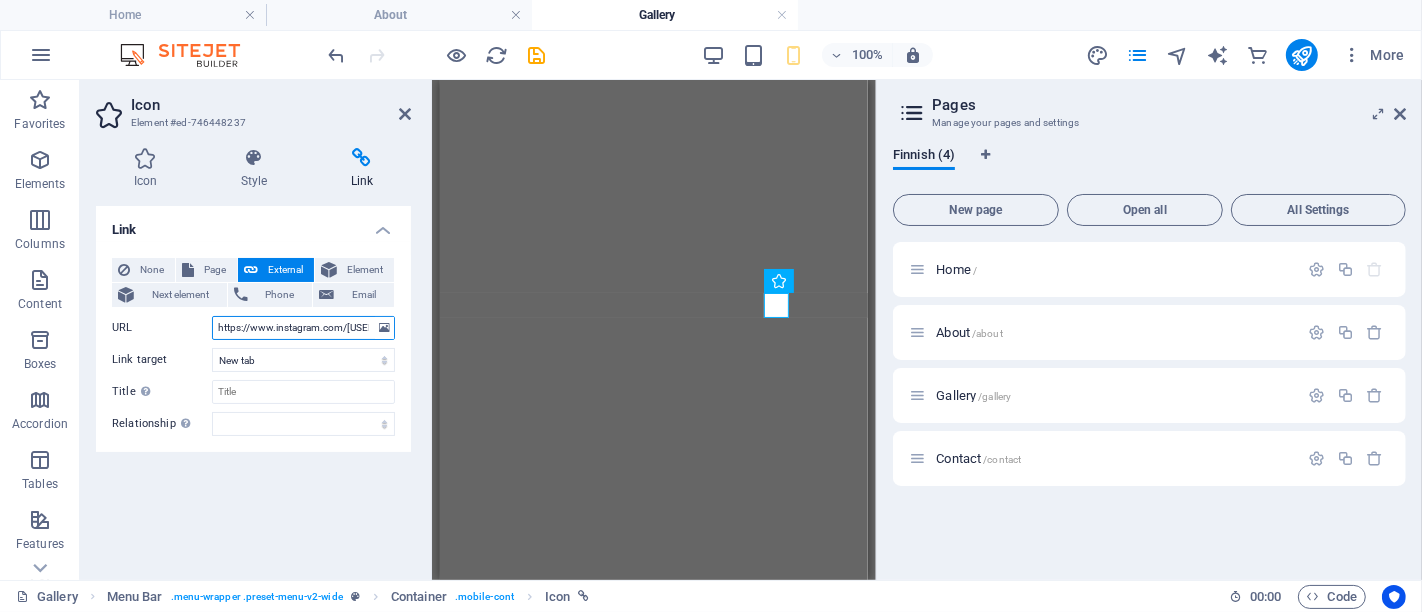 scroll, scrollTop: 0, scrollLeft: 41, axis: horizontal 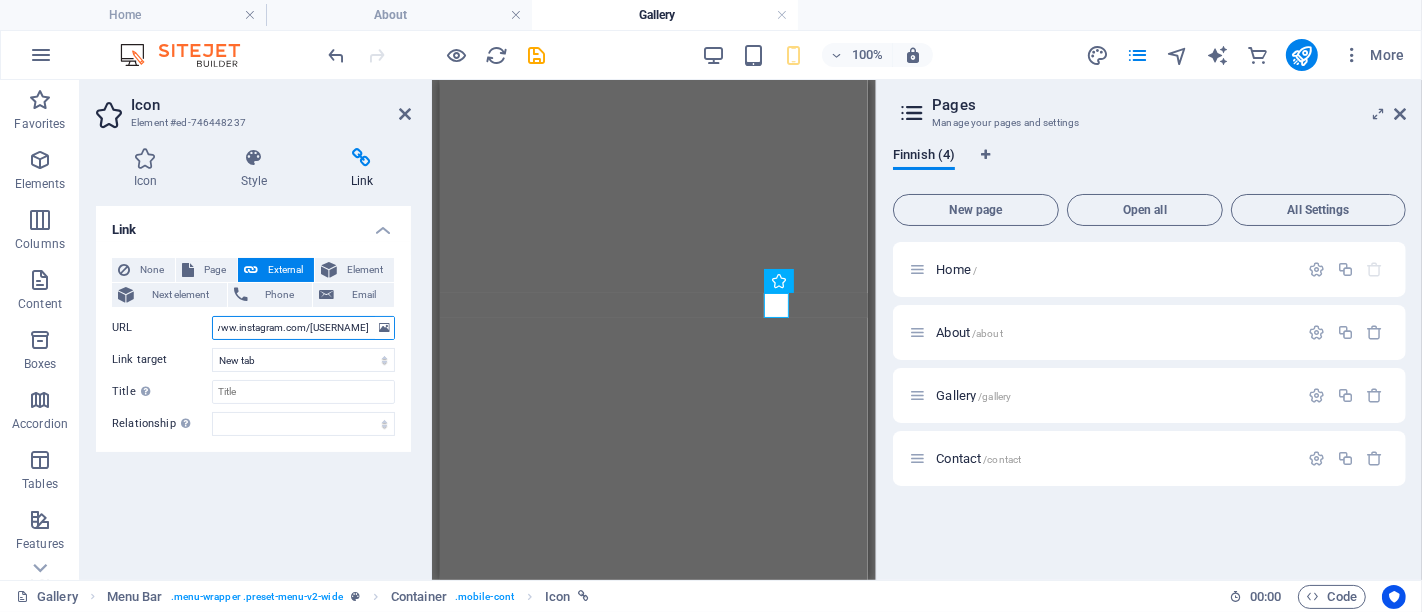 type on "https://www.instagram.com/[USERNAME]" 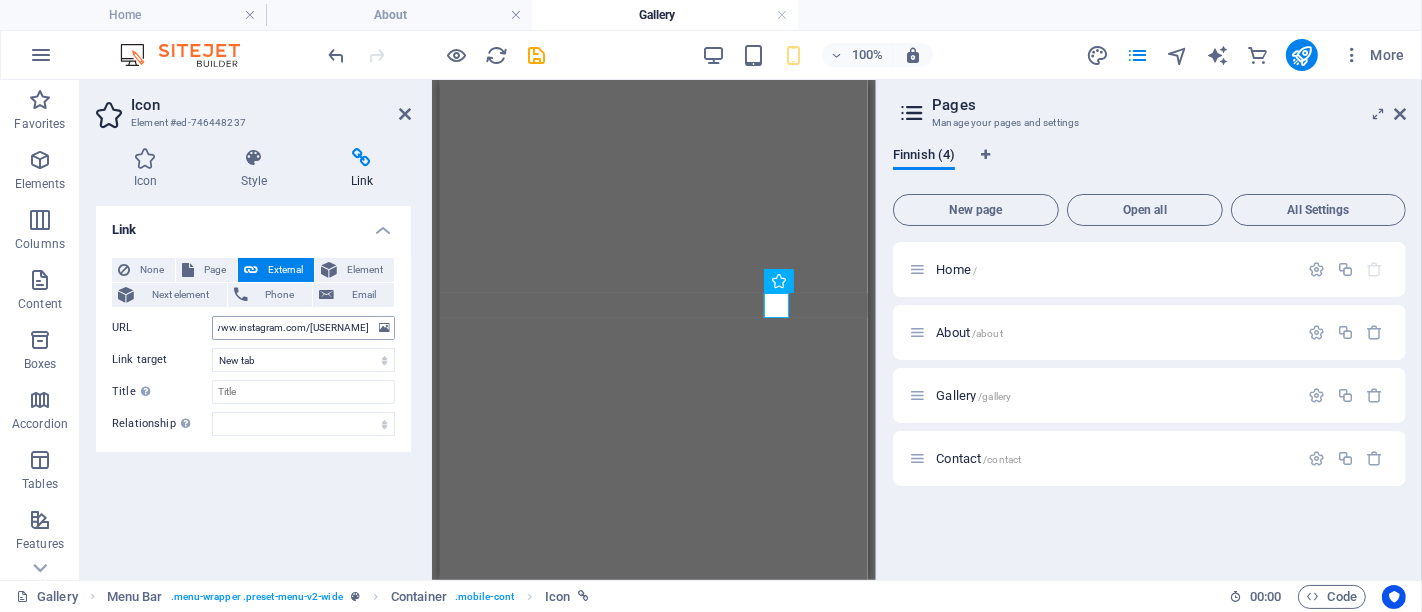 scroll, scrollTop: 0, scrollLeft: 0, axis: both 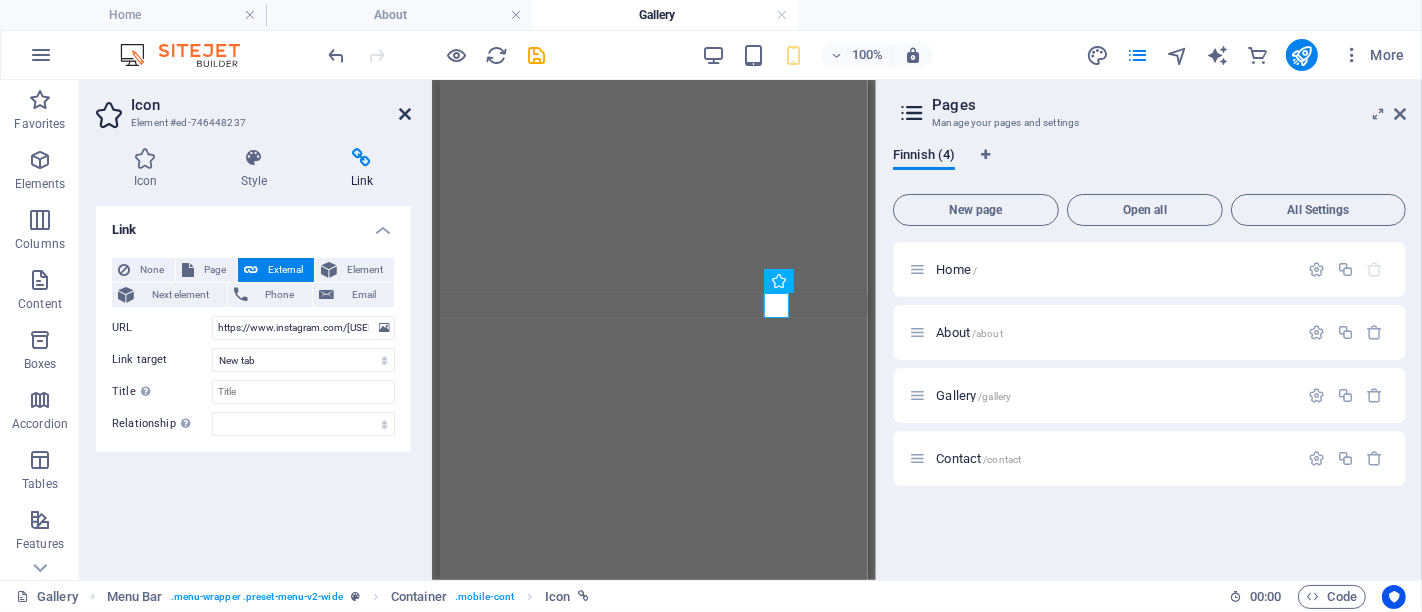 click at bounding box center (405, 114) 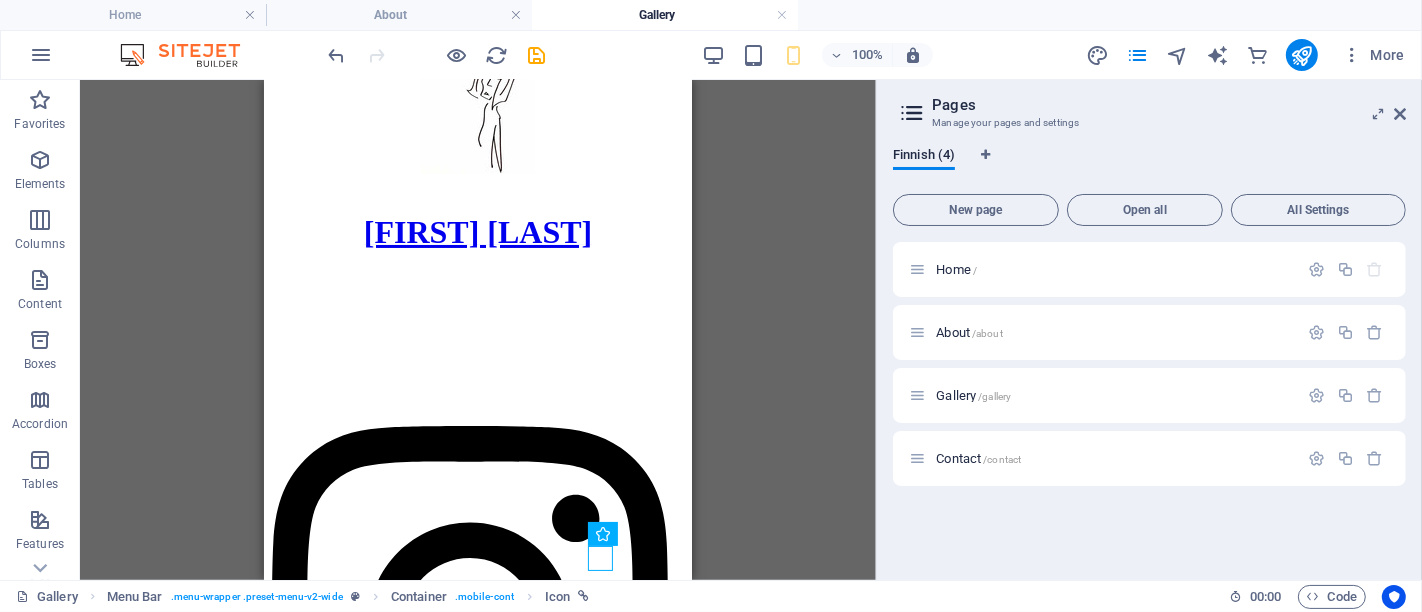 scroll, scrollTop: 158, scrollLeft: 0, axis: vertical 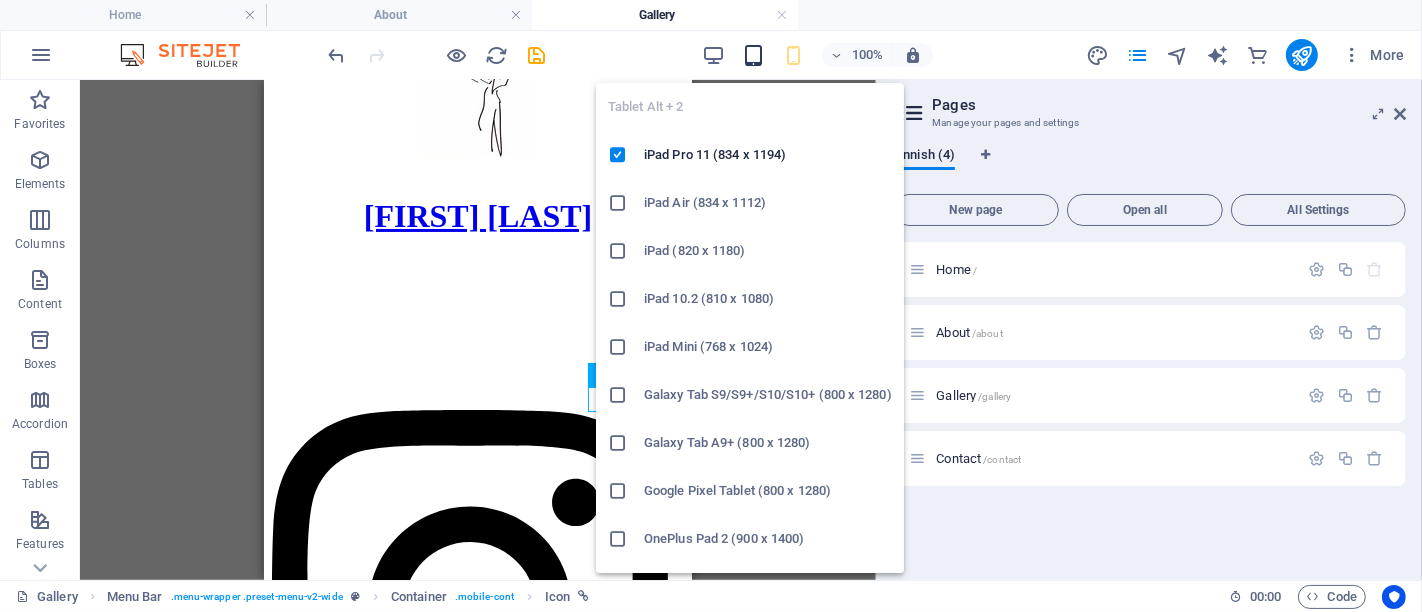click at bounding box center [753, 55] 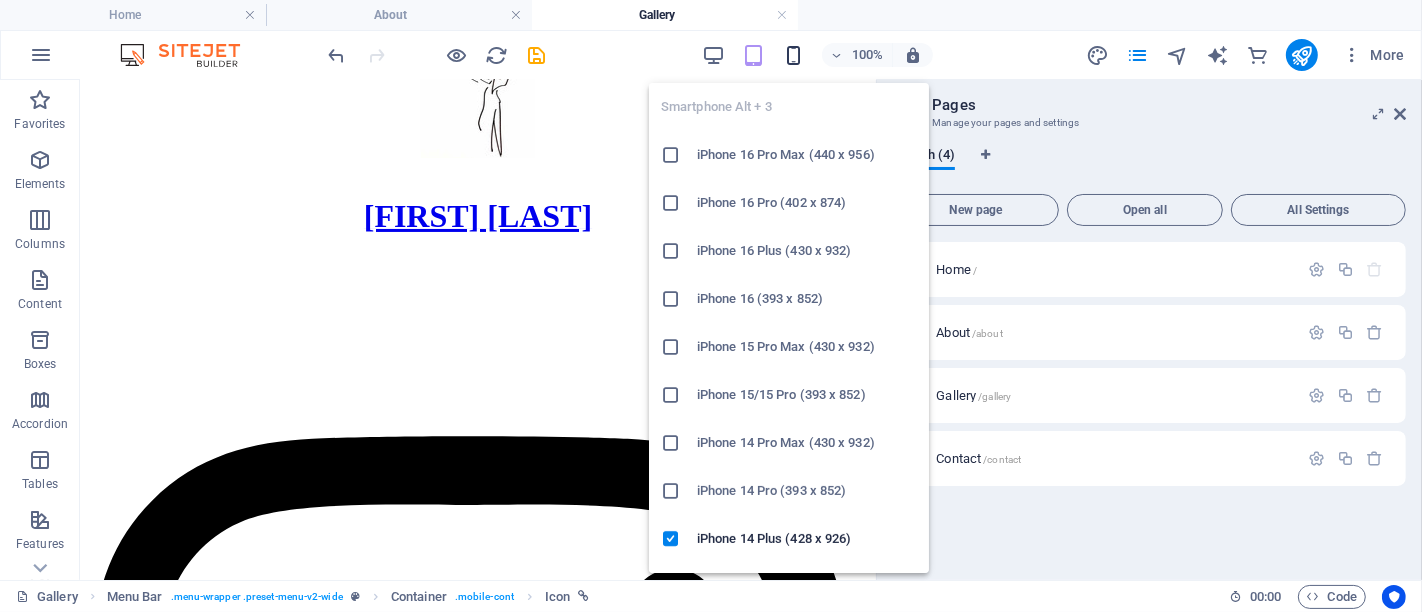 click at bounding box center (793, 55) 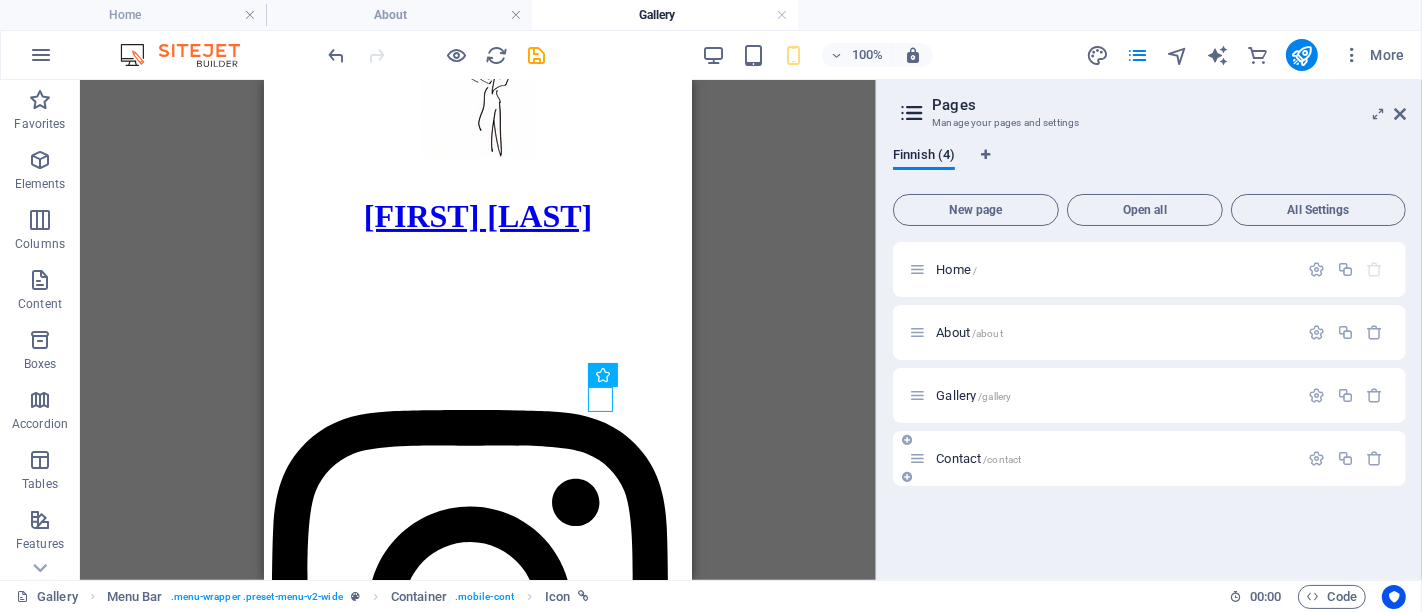 click on "Contact /contact" at bounding box center (978, 458) 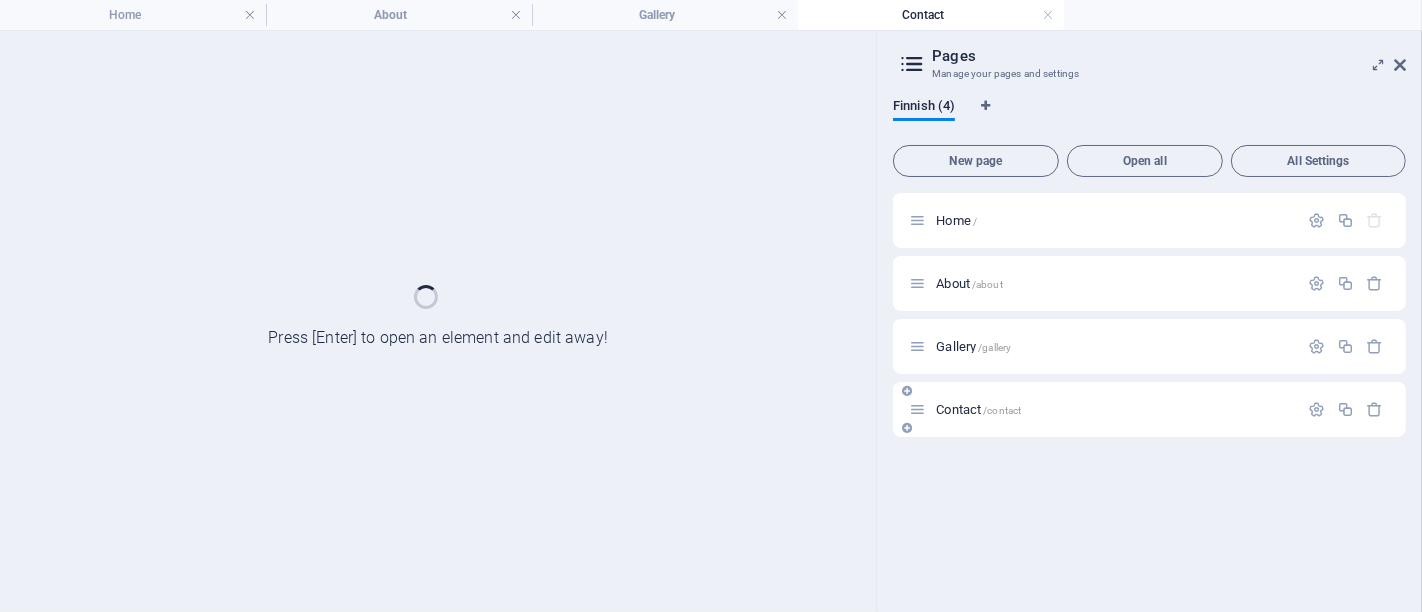 scroll, scrollTop: 0, scrollLeft: 0, axis: both 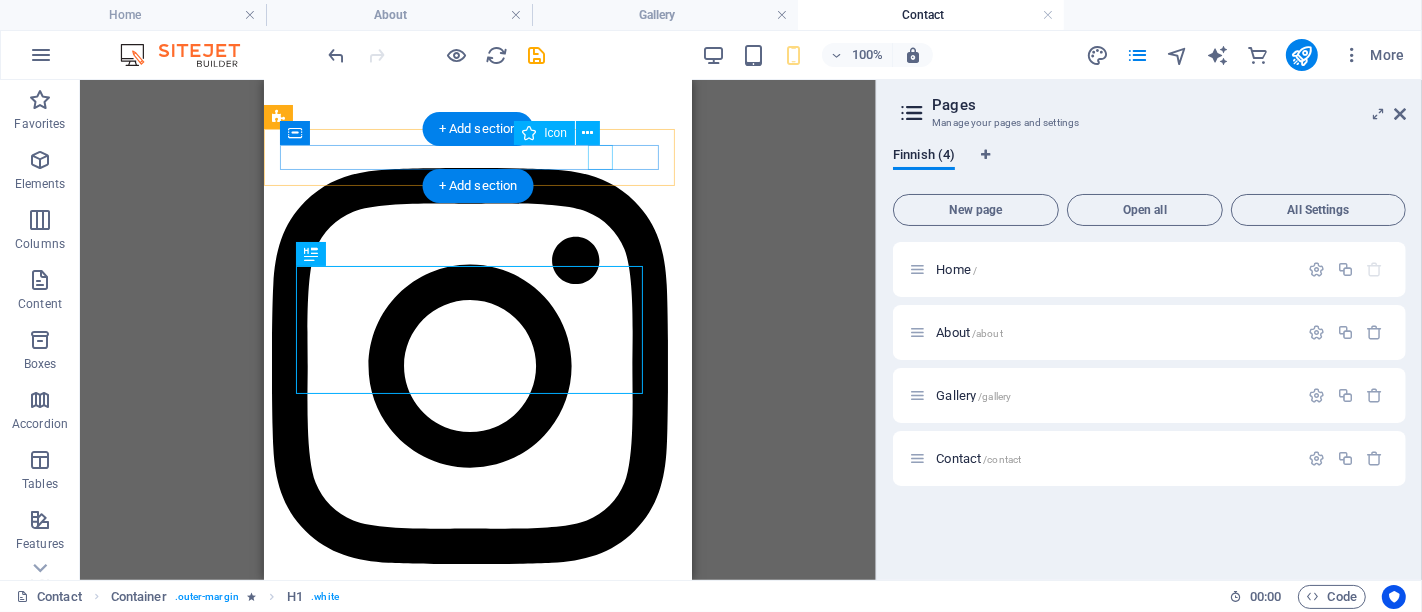 click at bounding box center (470, 367) 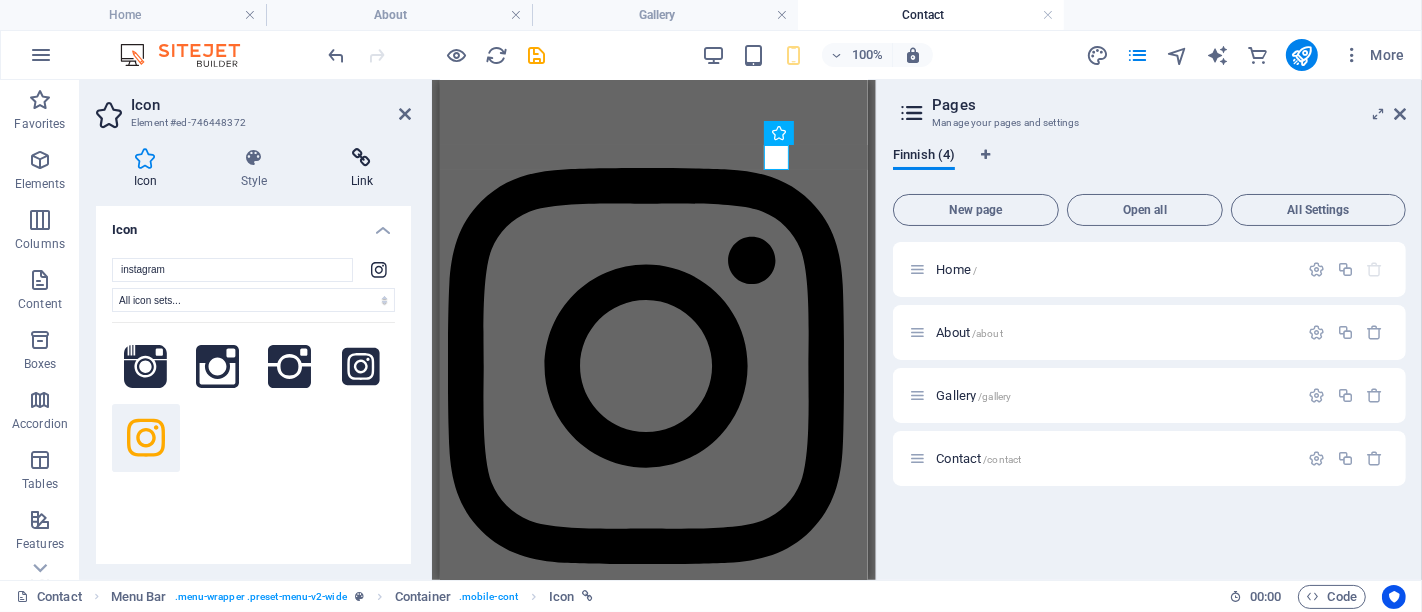 click at bounding box center [362, 158] 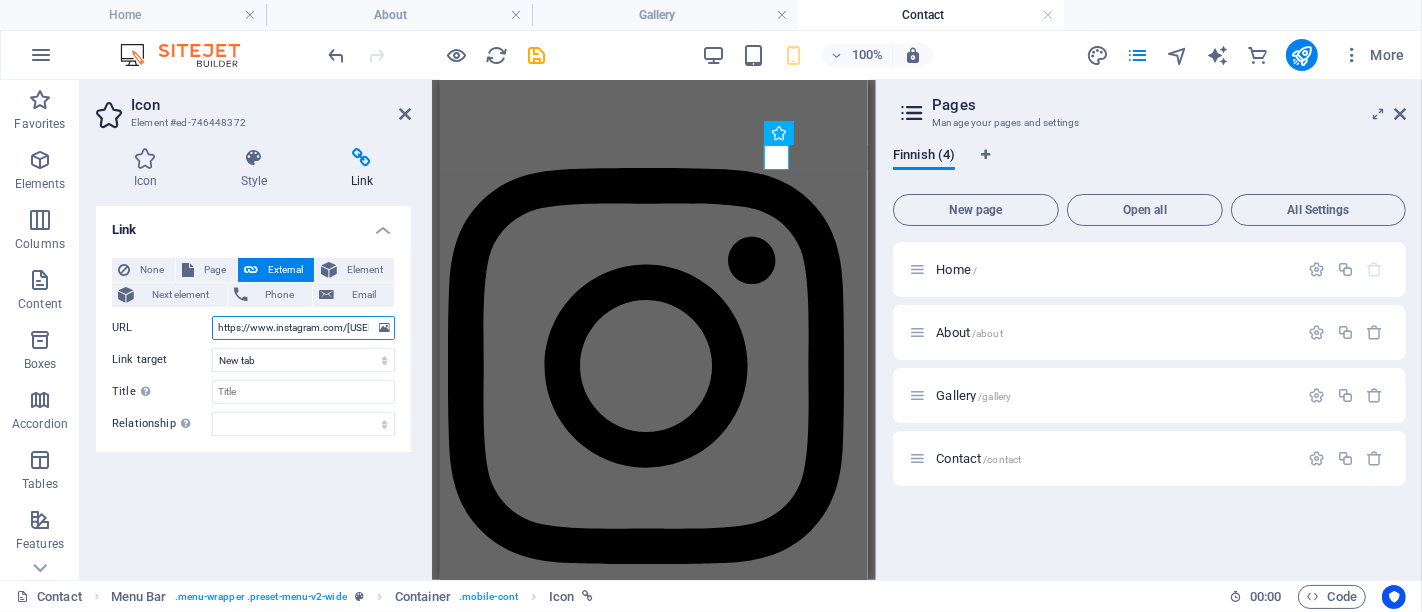 click on "https://www.instagram.com/[USERNAME]" at bounding box center (303, 328) 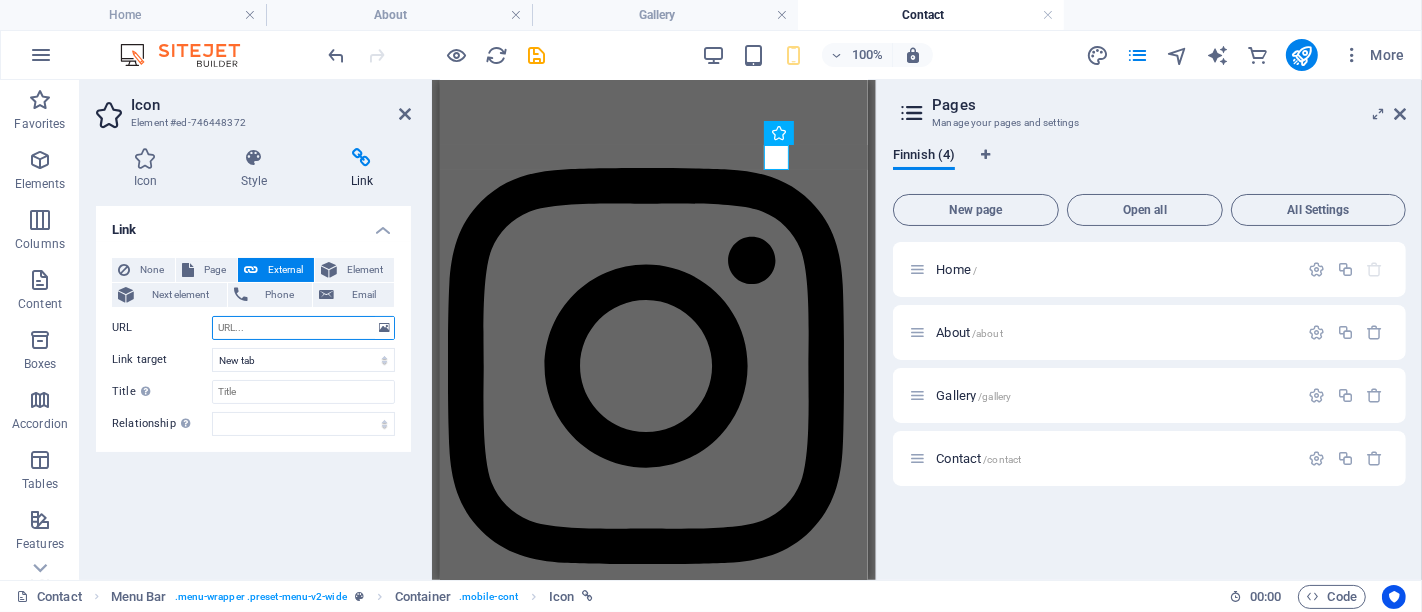 paste on "https://www.instagram.com/[USERNAME]" 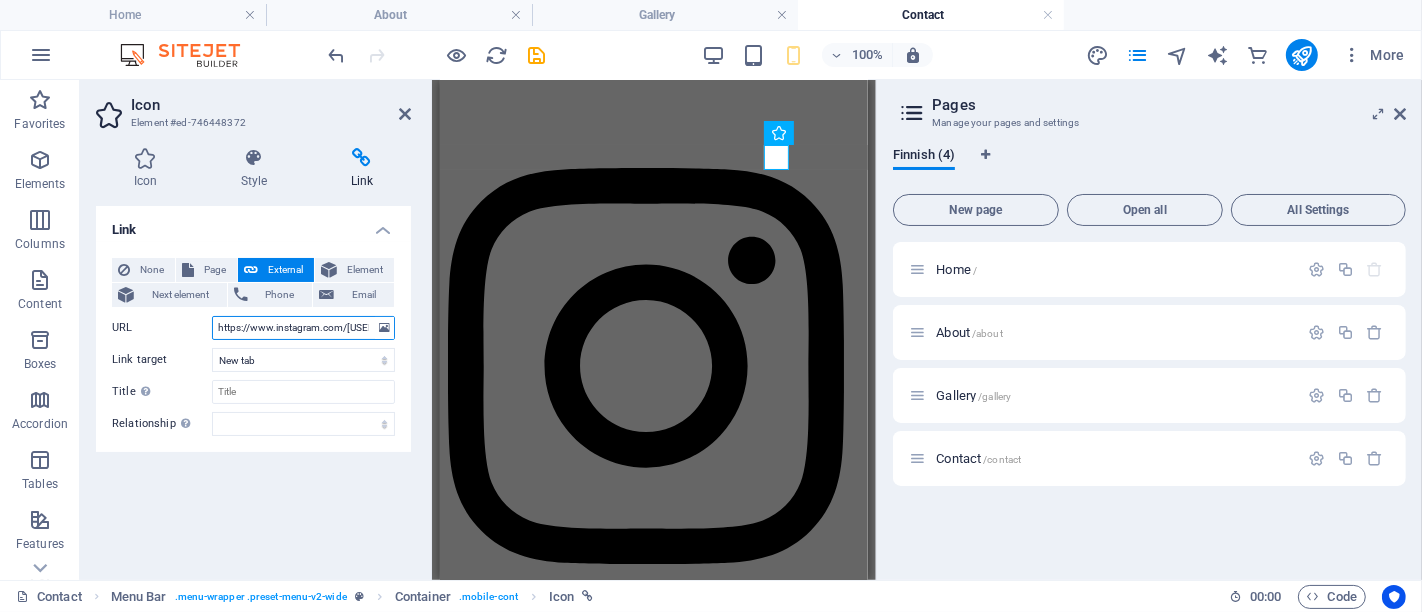 scroll, scrollTop: 0, scrollLeft: 41, axis: horizontal 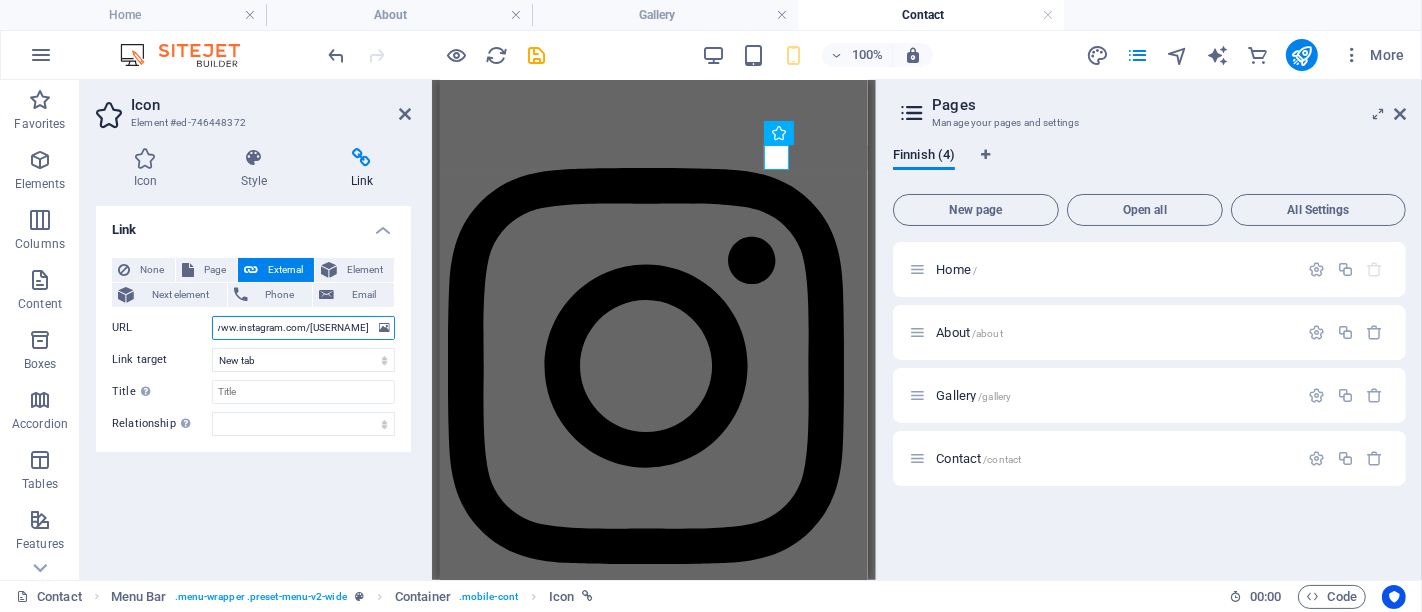 type on "https://www.instagram.com/[USERNAME]" 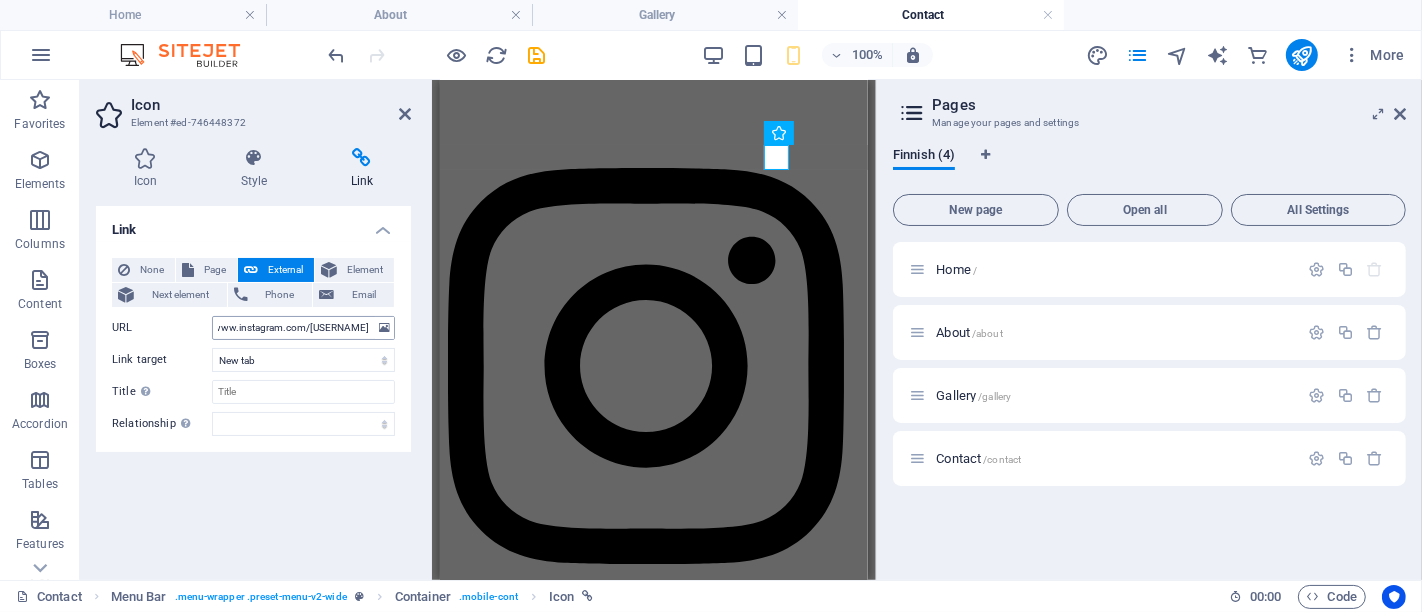 scroll, scrollTop: 0, scrollLeft: 0, axis: both 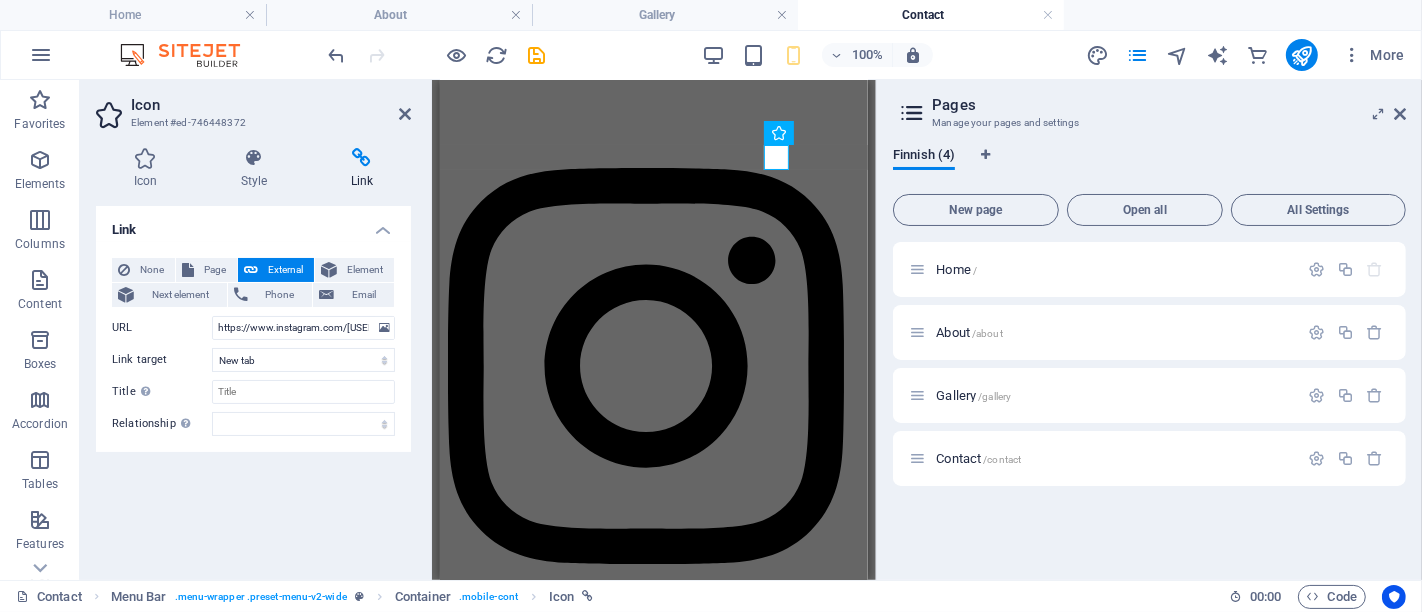 click on "Icon Element #ed-746448372" at bounding box center [253, 106] 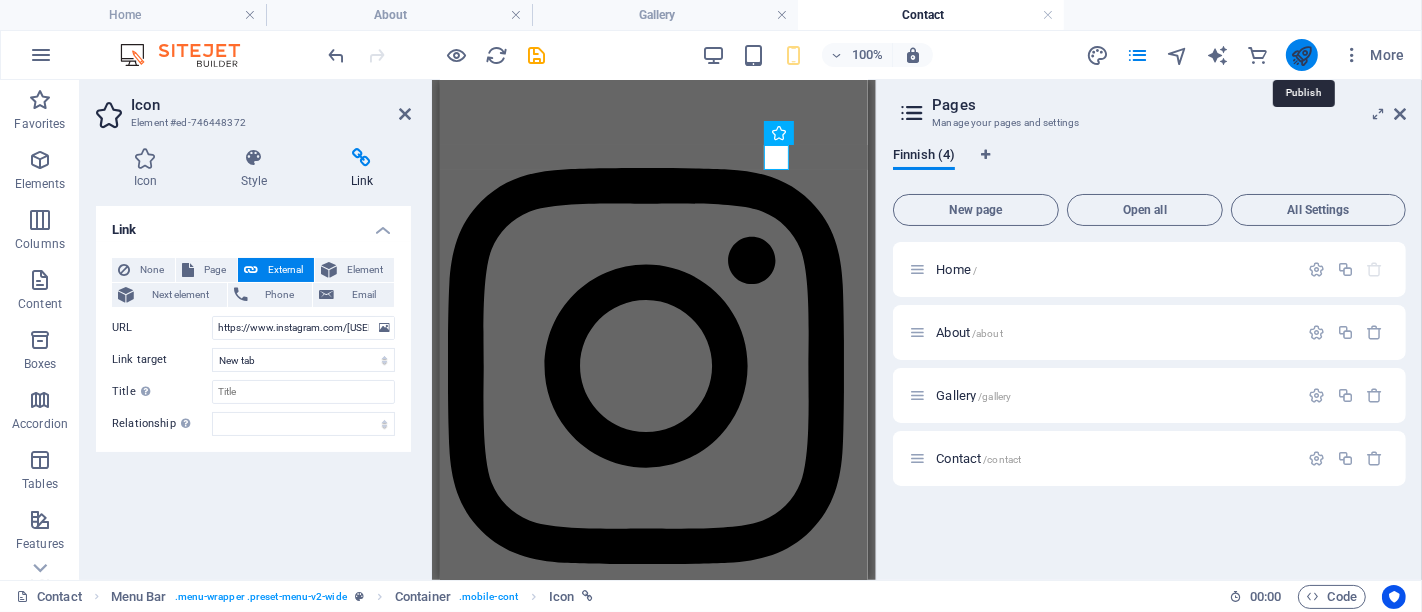 click at bounding box center (1301, 55) 